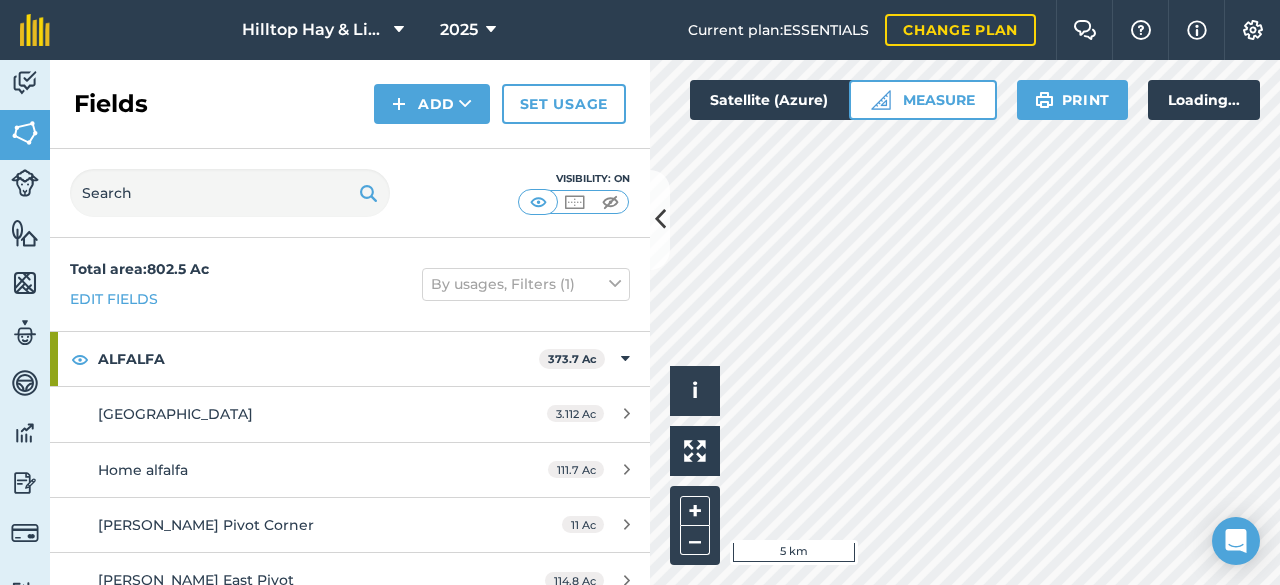 scroll, scrollTop: 0, scrollLeft: 0, axis: both 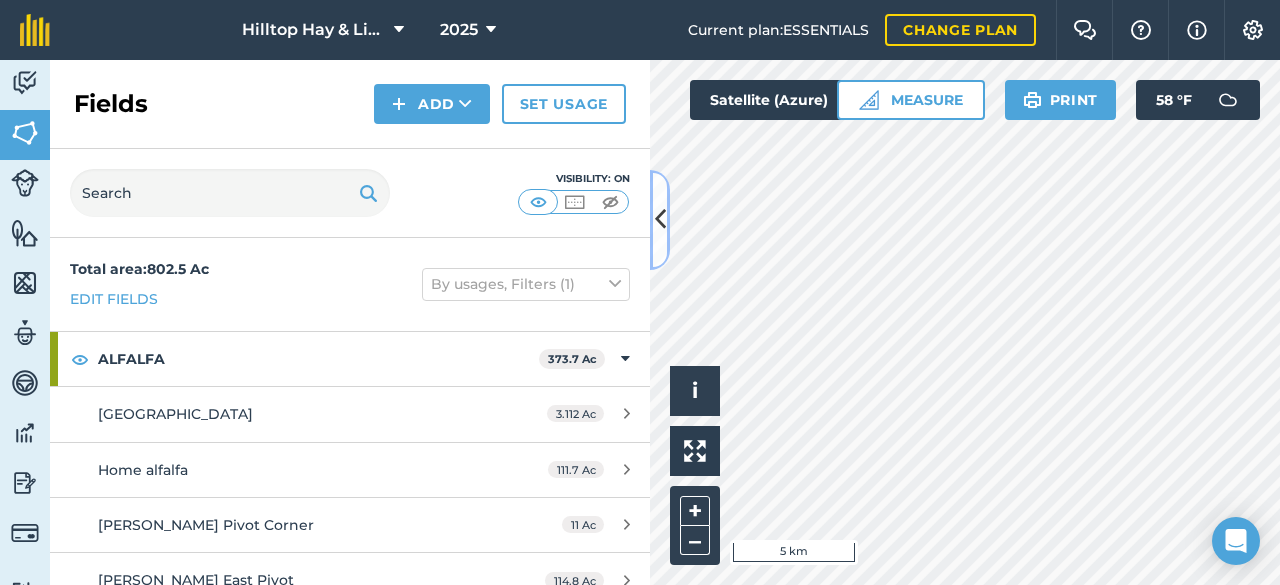 click at bounding box center [660, 219] 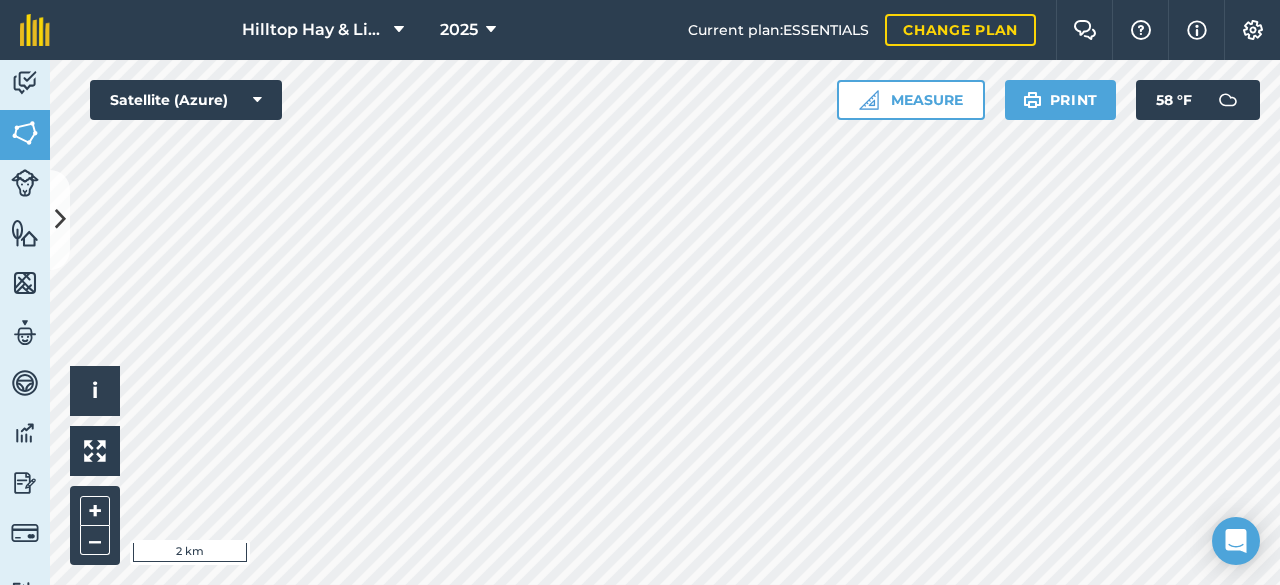 click on "Hilltop Hay & Livestock 2025 Current plan :  ESSENTIALS   Change plan Farm Chat Help Info Settings Hilltop Hay & Livestock  -  2025 Reproduced with the permission of  Microsoft Printed on  [DATE] Field usages No usage set ALFALFA GRASS PASTURE Activity Fields Livestock Features Maps Team Vehicles Data Reporting Billing Tutorials Tutorials Fields   Add   Set usage Visibility: On Total area :  802.5   Ac Edit fields By usages, Filters (1) ALFALFA 373.7   Ac Elk Farm 3.112   Ac Home alfalfa 111.7   Ac [PERSON_NAME] Pivot Corner 11   [PERSON_NAME] East Pivot  114.8   [PERSON_NAME] West Pivot  92   [PERSON_NAME] Wotowey Alf  41.14   Ac GRASS 428.8   Ac Bee grass  6.88   Ac Bee Grass  65.83   Ac [PERSON_NAME] 3.765   Ac [PERSON_NAME] 33.77   Ac [PERSON_NAME]  43.68   Ac [PERSON_NAME] 4.576   Ac Halls 4.771   Ac HOA Dry Land SE 0.9815   Ac [GEOGRAPHIC_DATA] 3.939   Ac HOA Dryland NE 9.271   Ac [PERSON_NAME] 20.89   Ac HOA PIvot 54.53   Ac [PERSON_NAME] 46.35   Ac Lon  19.47   [PERSON_NAME]  46.58   Ac [PERSON_NAME] 7.047   Ac [PERSON_NAME]’s  42.24   Ac [GEOGRAPHIC_DATA]" at bounding box center (640, 292) 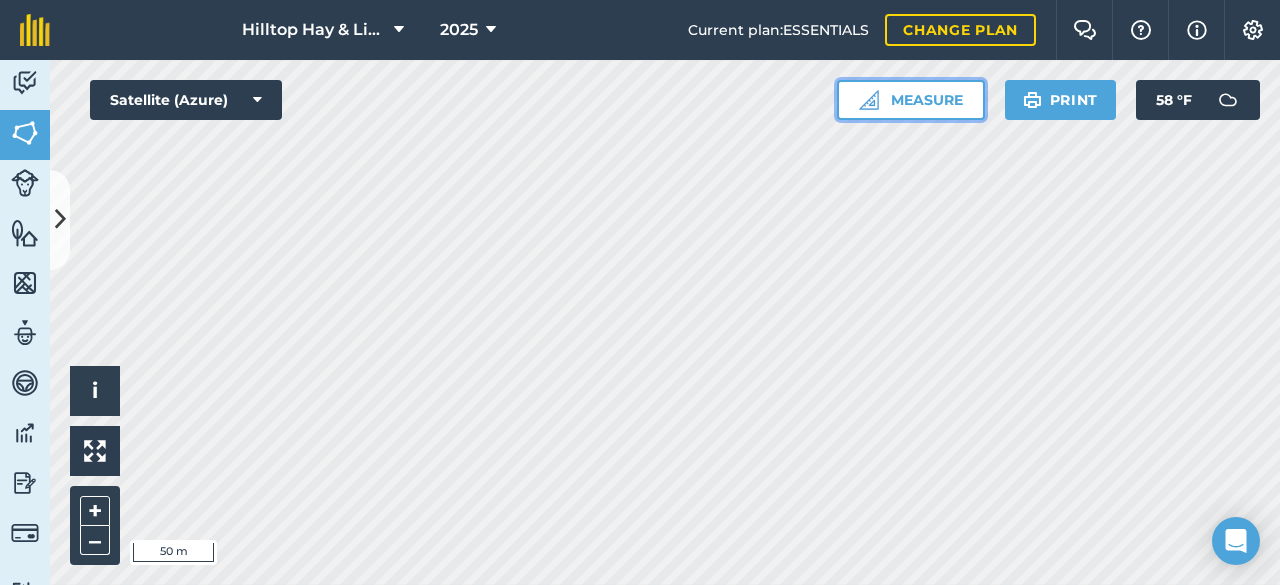 click on "Measure" at bounding box center [911, 100] 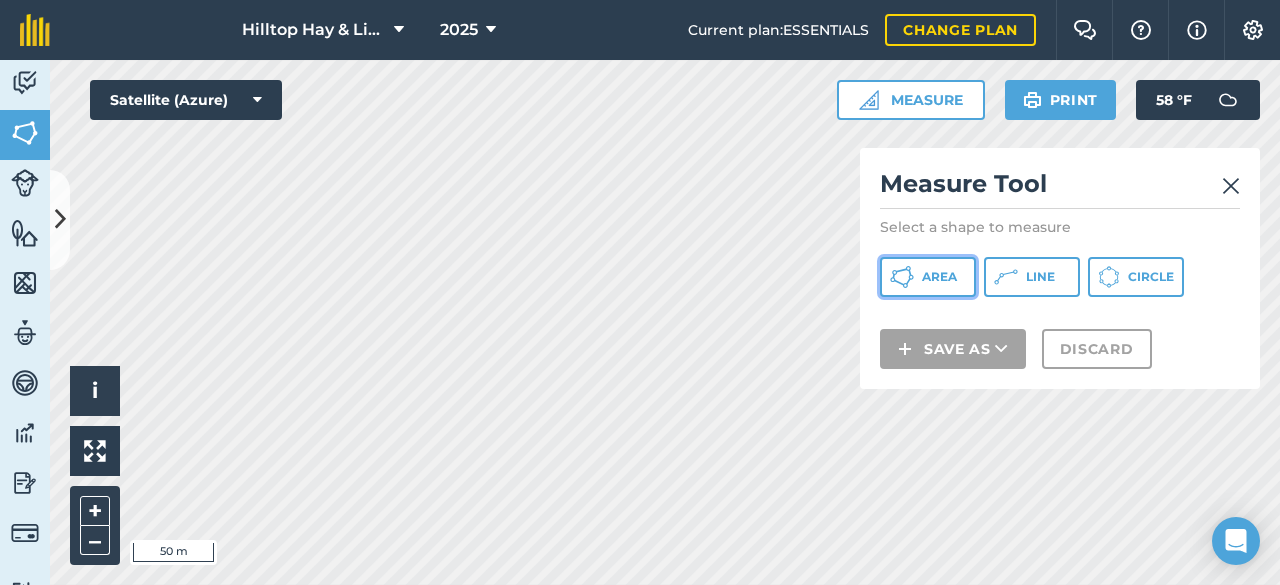 click on "Area" at bounding box center [928, 277] 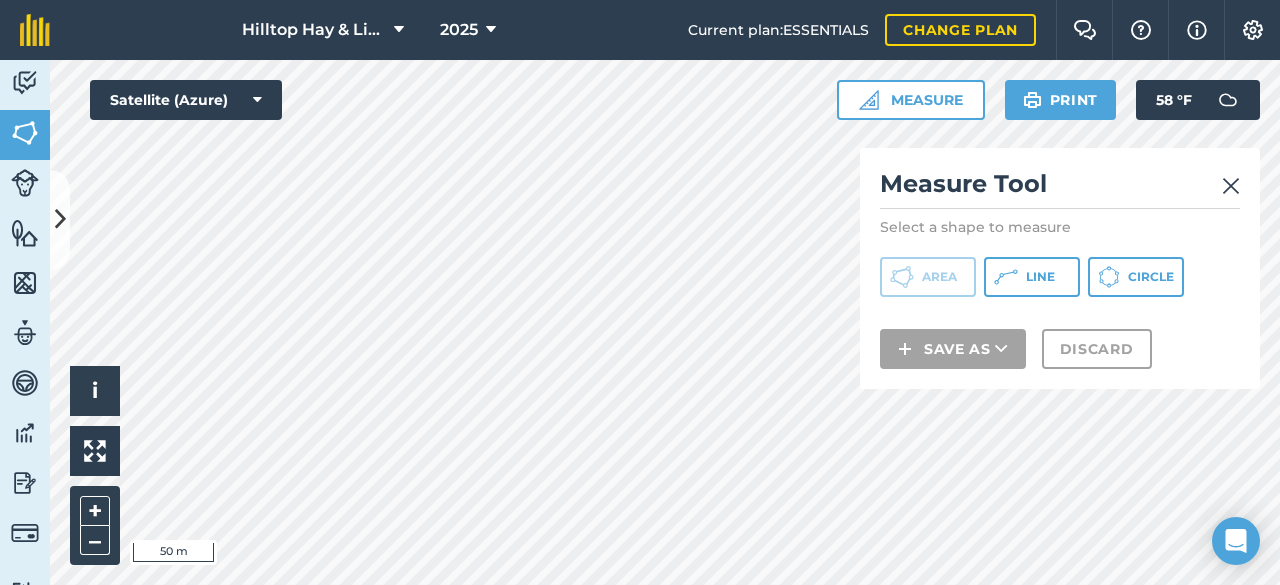 click at bounding box center (1231, 186) 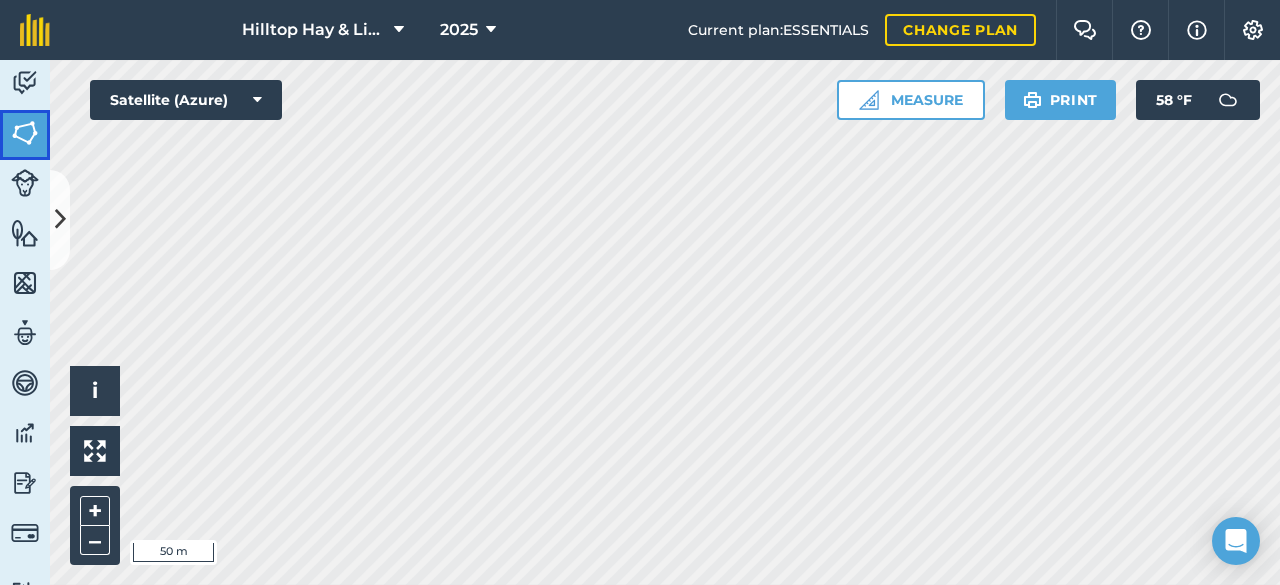 click at bounding box center [25, 133] 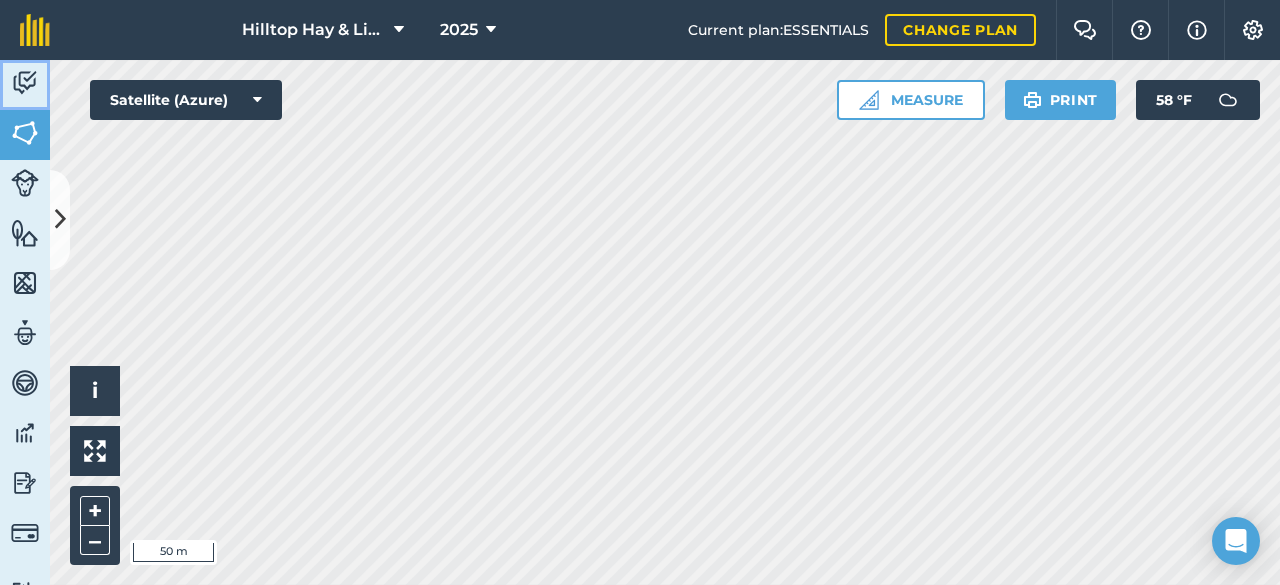 click at bounding box center [25, 83] 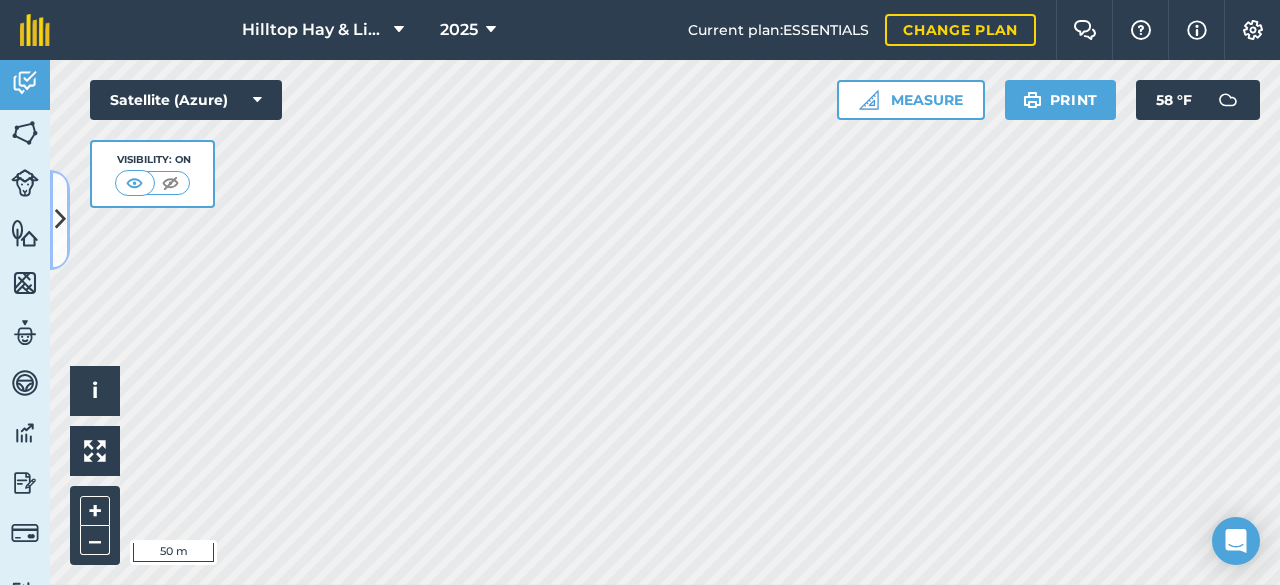 click at bounding box center (60, 220) 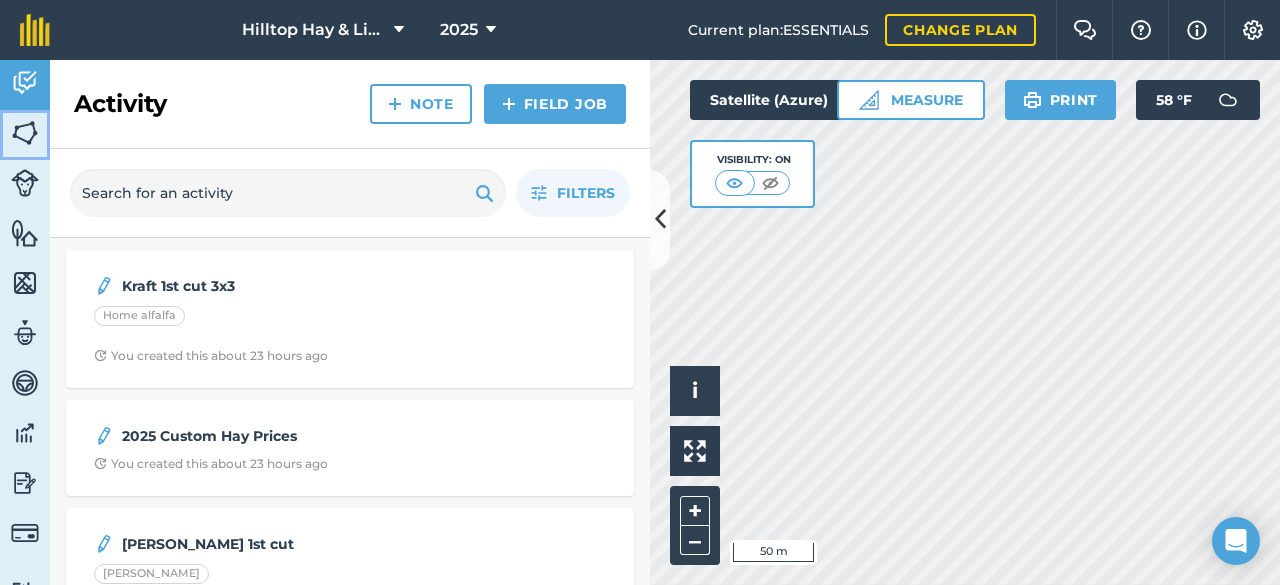 click at bounding box center [25, 133] 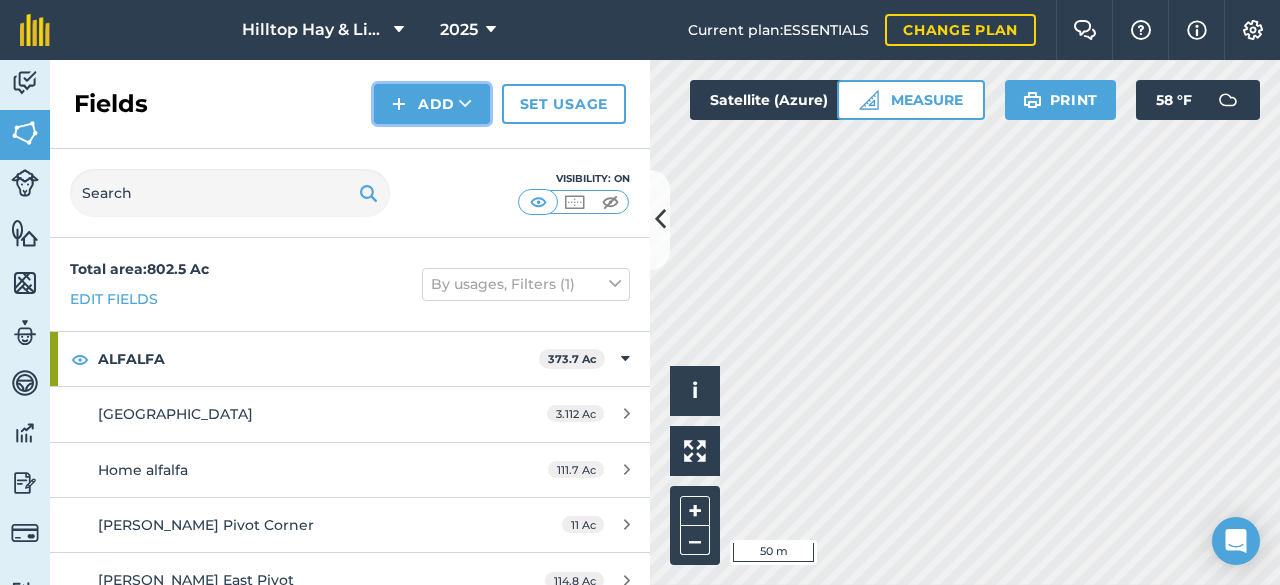 click on "Add" at bounding box center [432, 104] 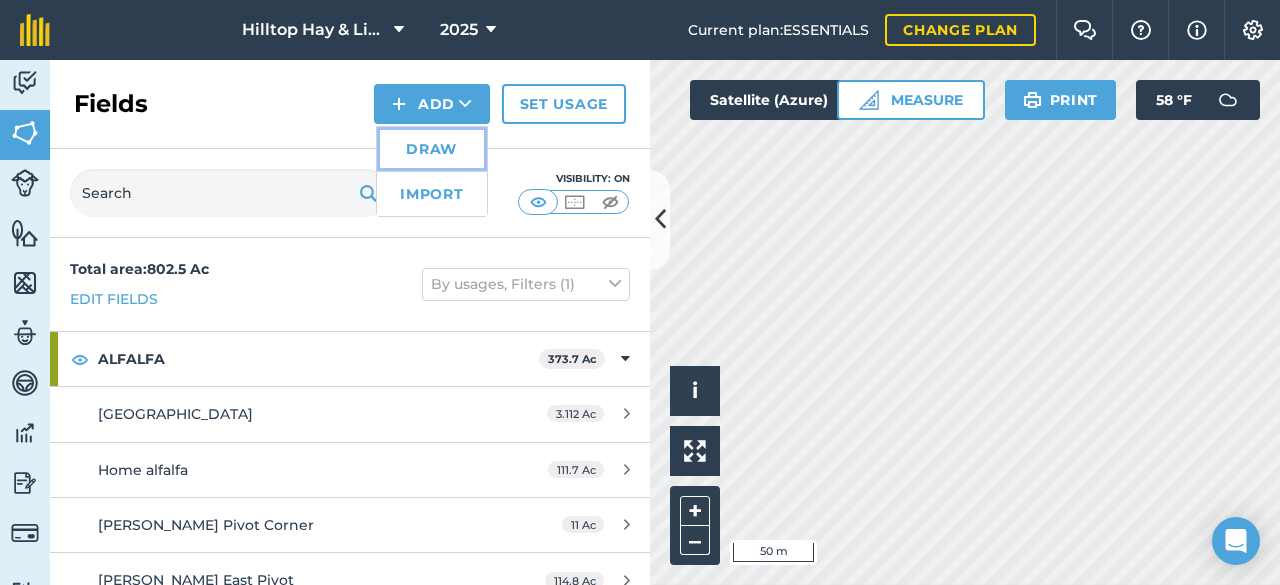 click on "Draw" at bounding box center (432, 149) 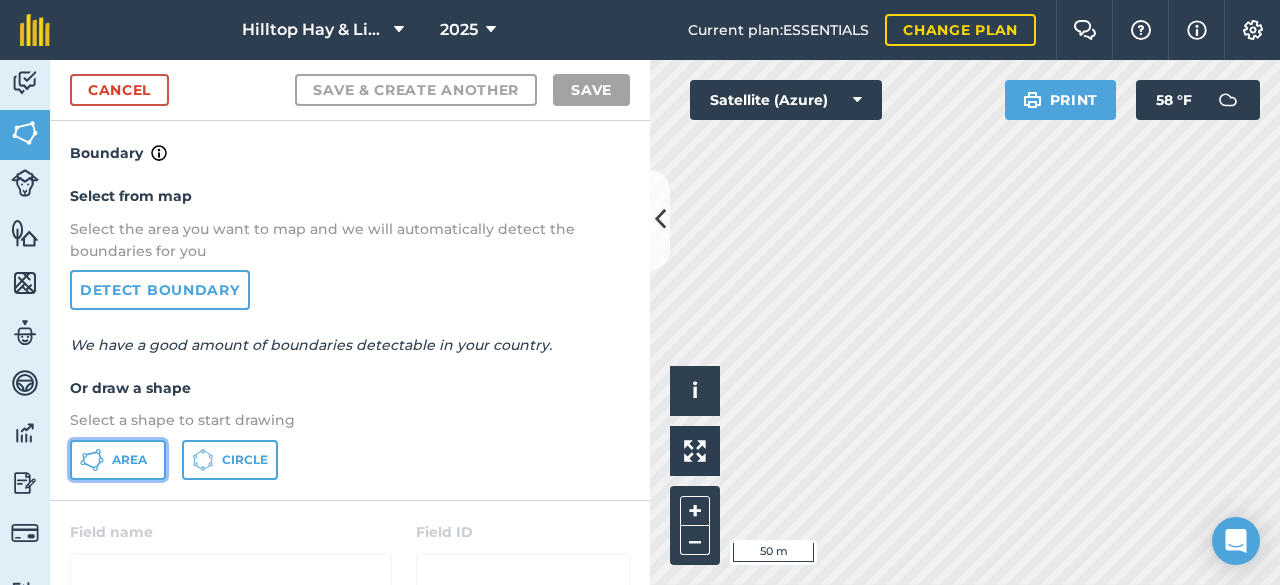 click on "Area" at bounding box center [118, 460] 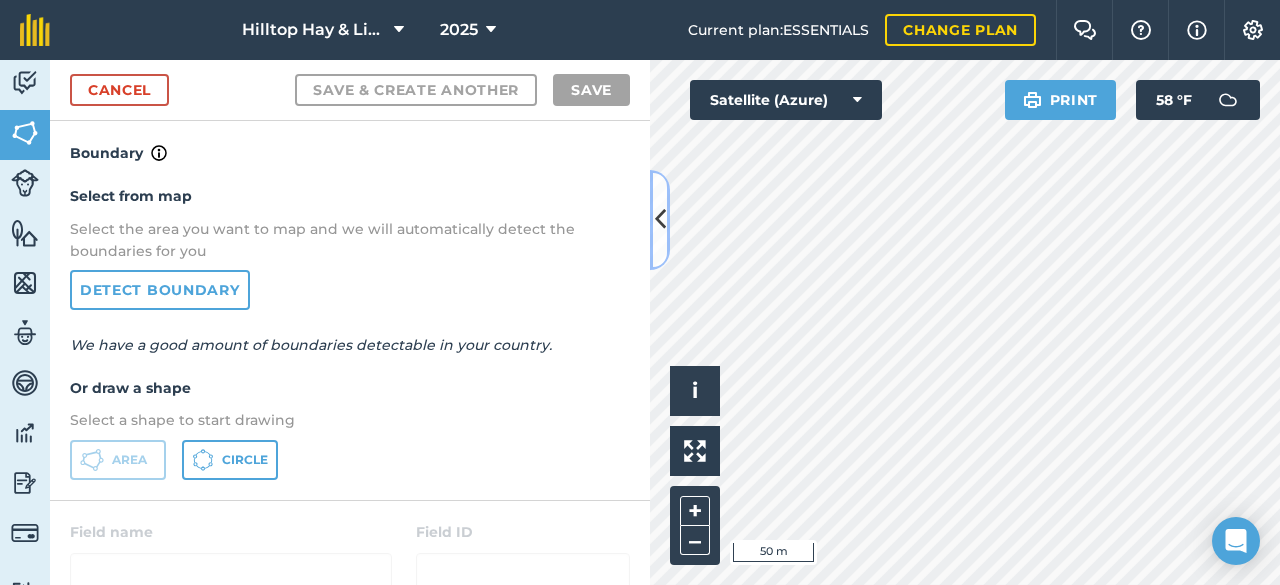 click at bounding box center (660, 219) 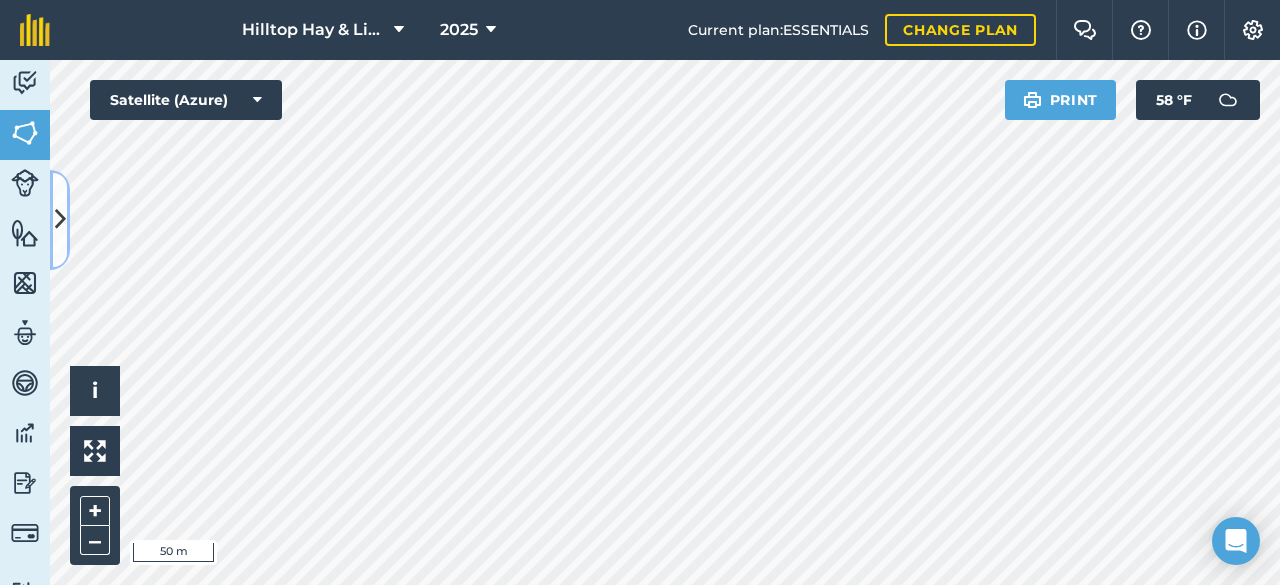 click at bounding box center (60, 220) 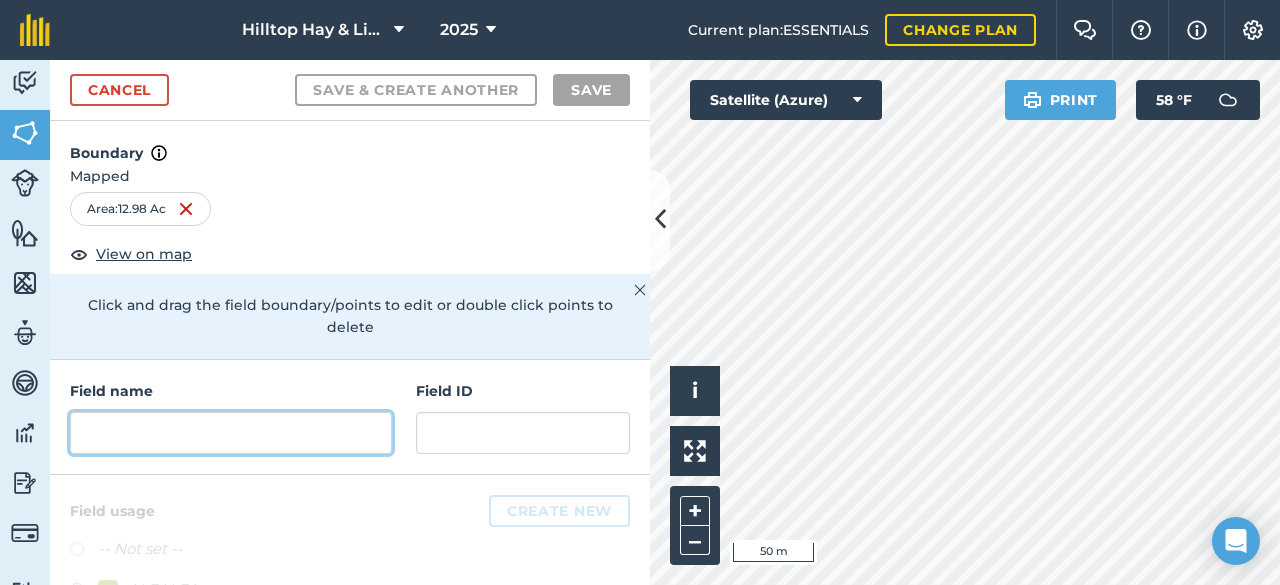 click at bounding box center (231, 433) 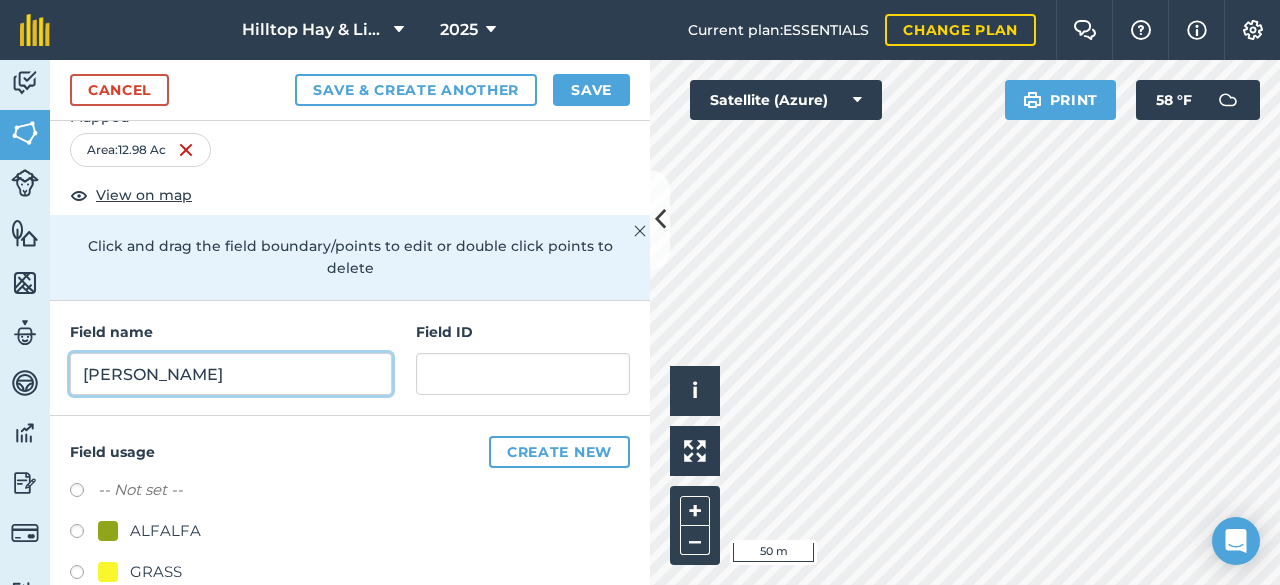 scroll, scrollTop: 100, scrollLeft: 0, axis: vertical 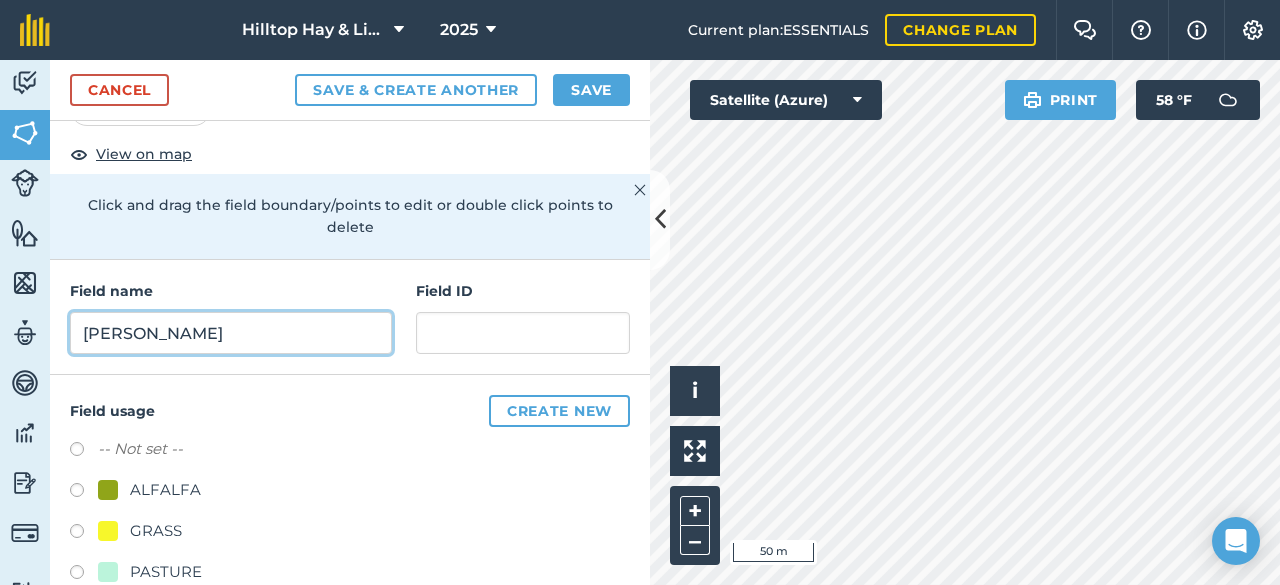 type on "[PERSON_NAME]" 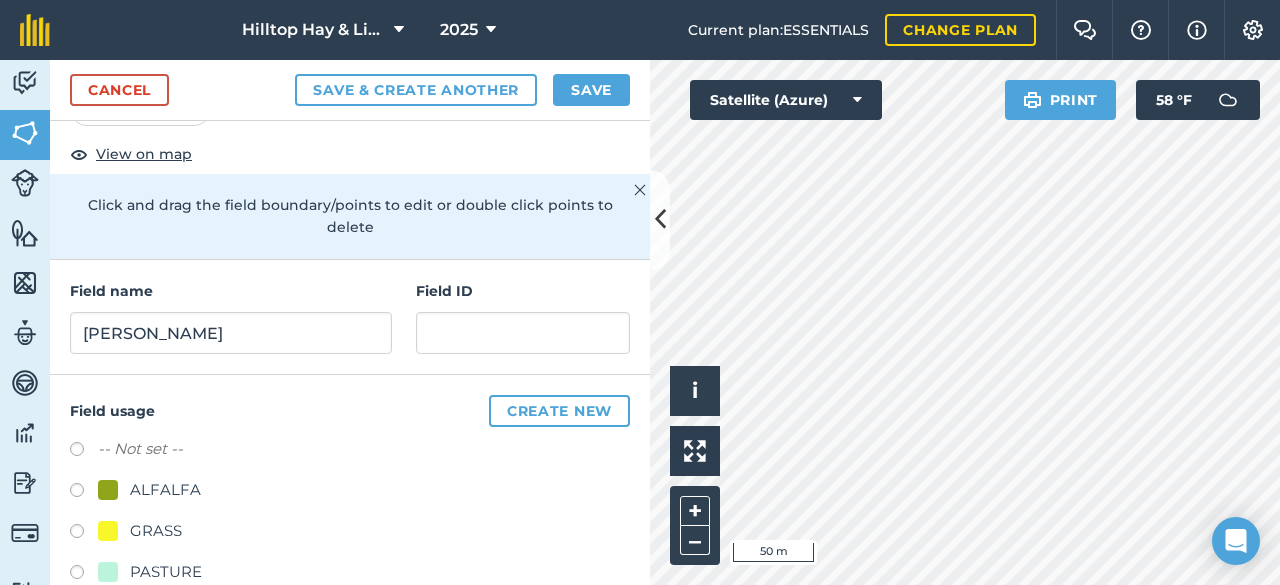 click at bounding box center (84, 534) 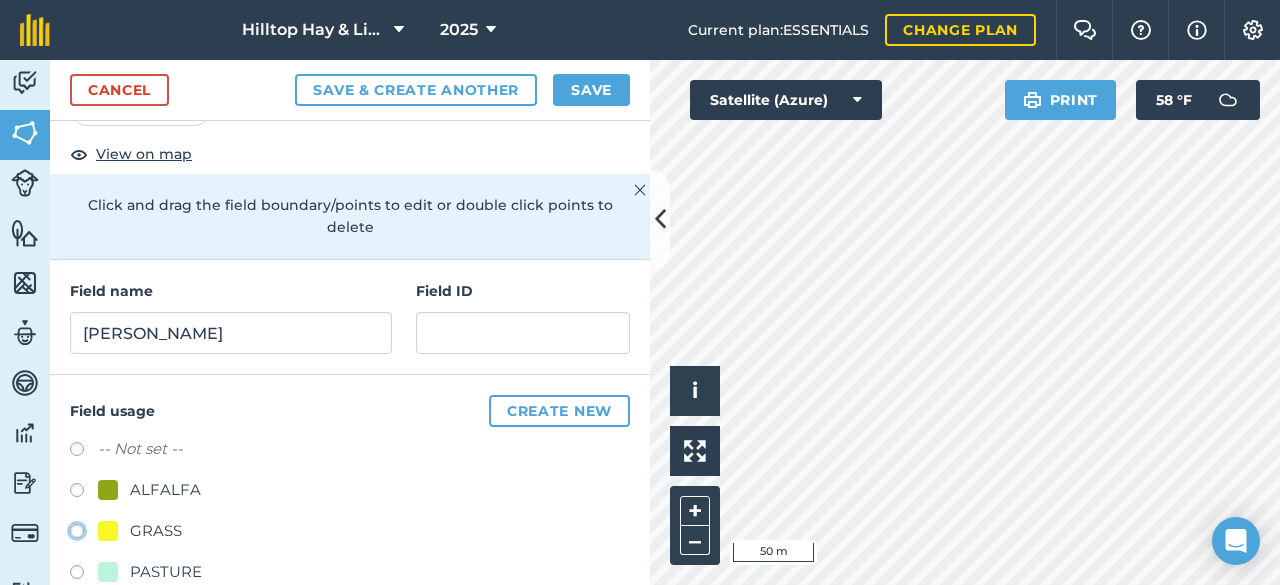 click on "GRASS" at bounding box center [-9923, 530] 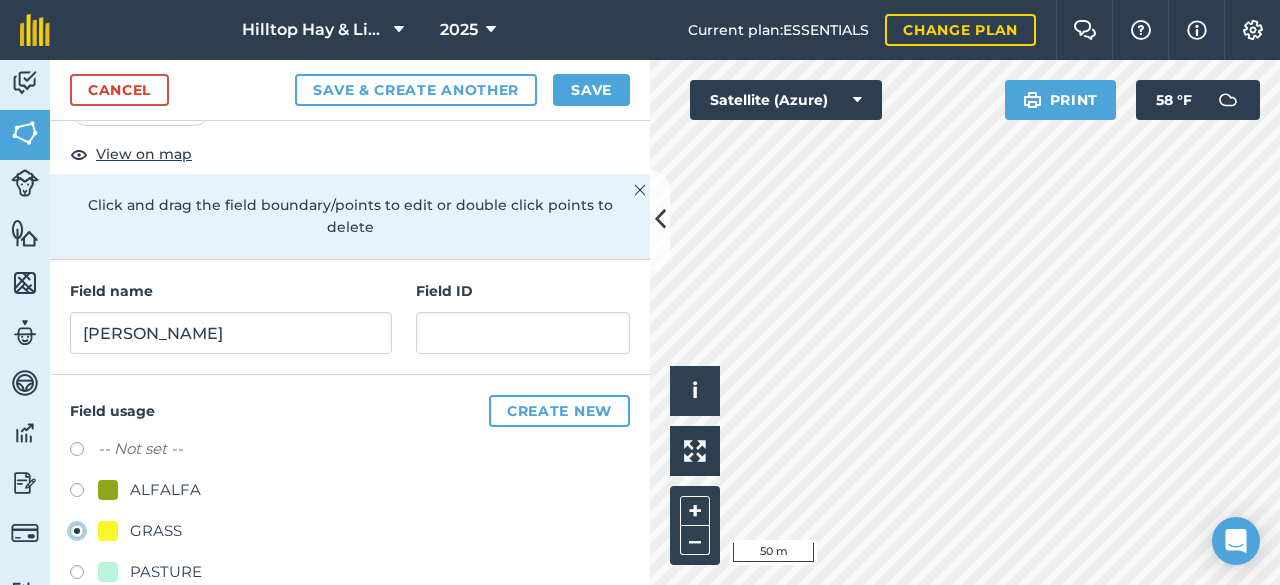 scroll, scrollTop: 134, scrollLeft: 0, axis: vertical 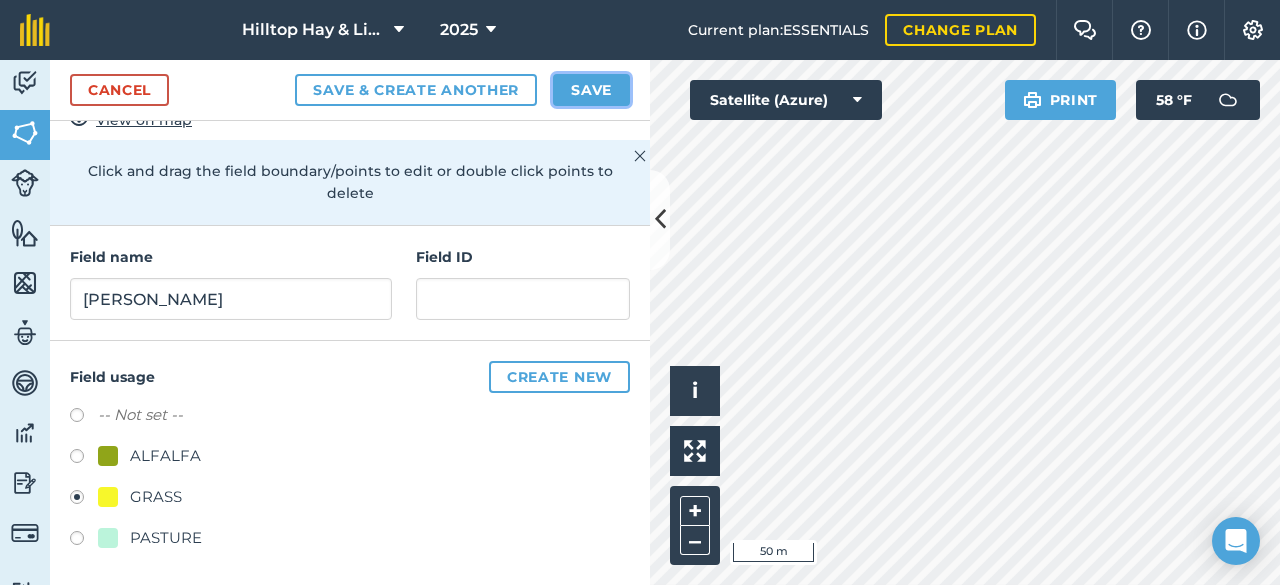 click on "Save" at bounding box center [591, 90] 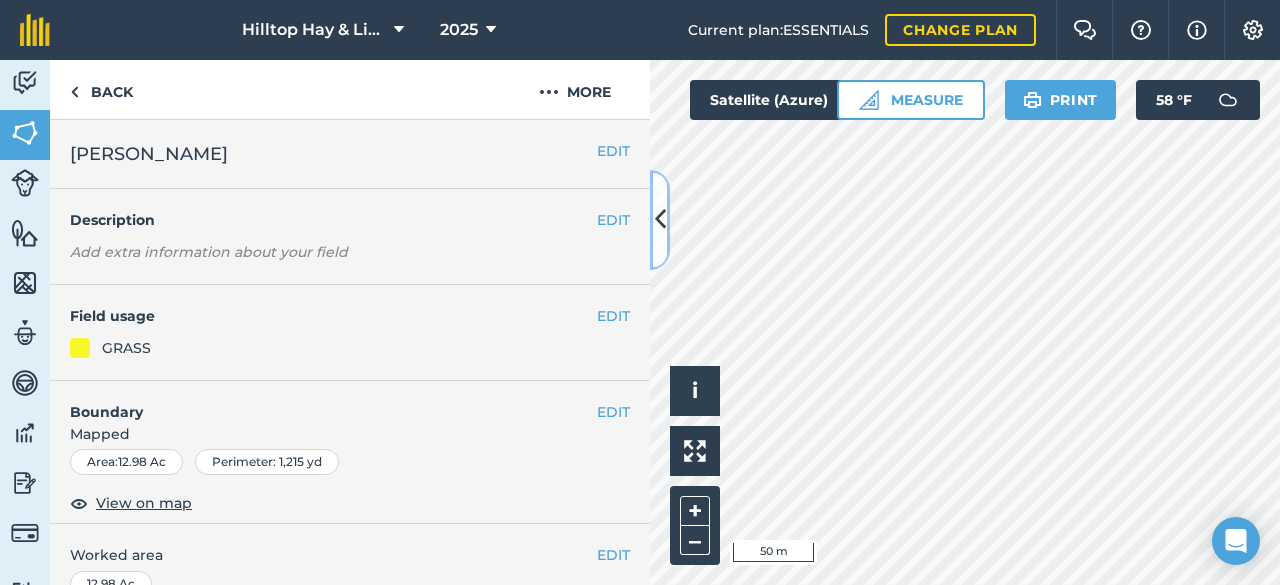 click at bounding box center (660, 219) 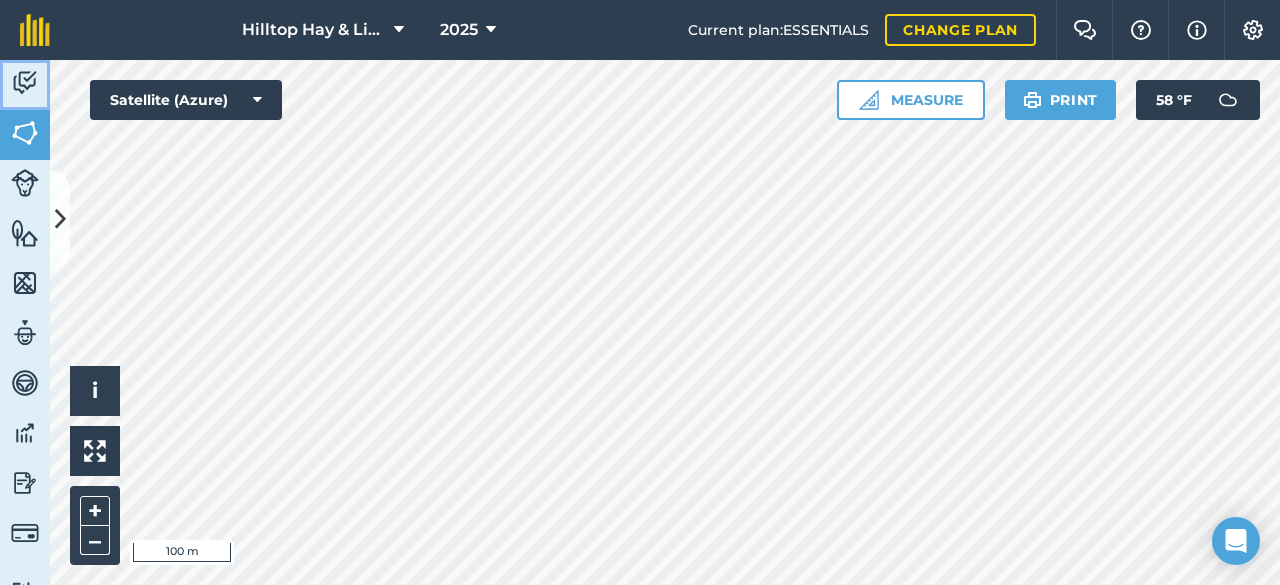 click at bounding box center (25, 83) 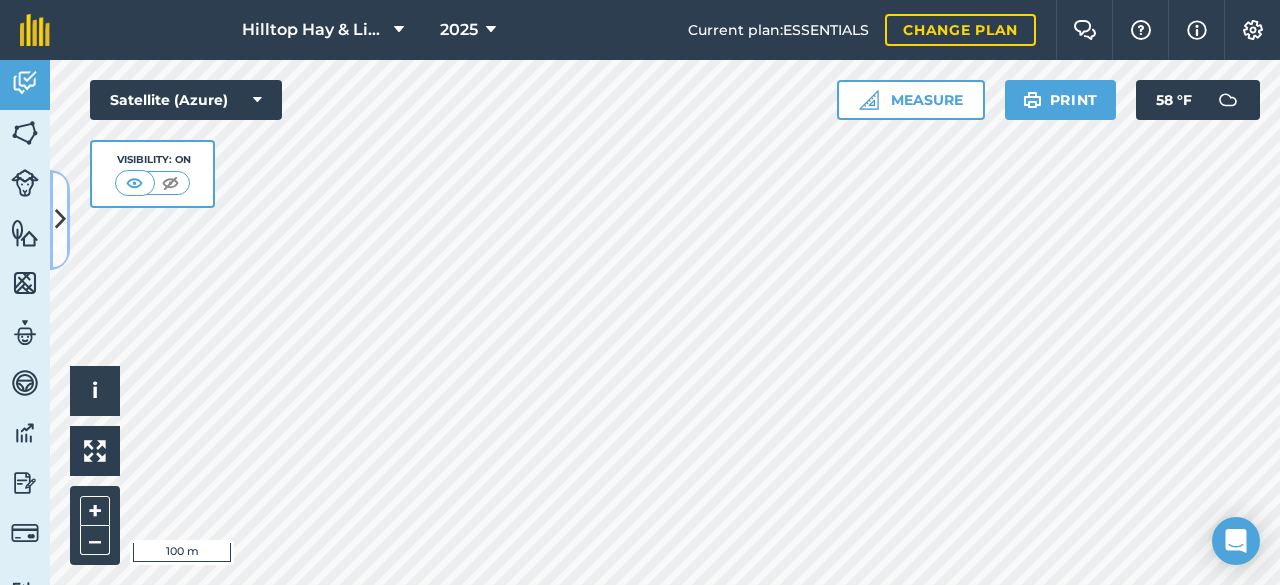 click at bounding box center [60, 220] 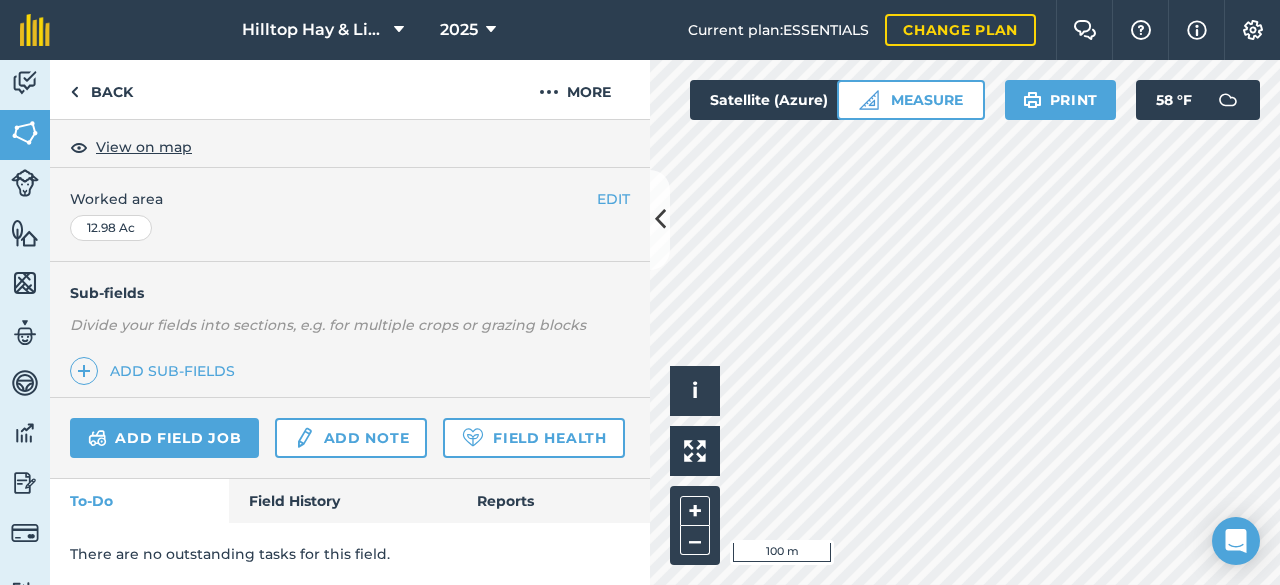 scroll, scrollTop: 407, scrollLeft: 0, axis: vertical 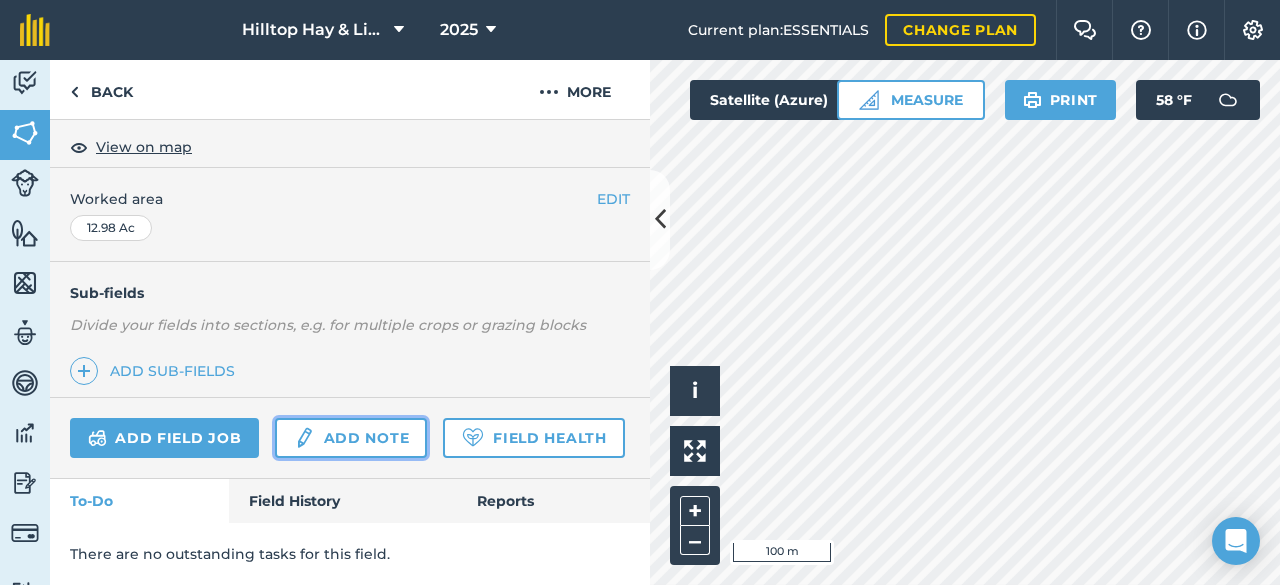 click on "Add note" at bounding box center [351, 438] 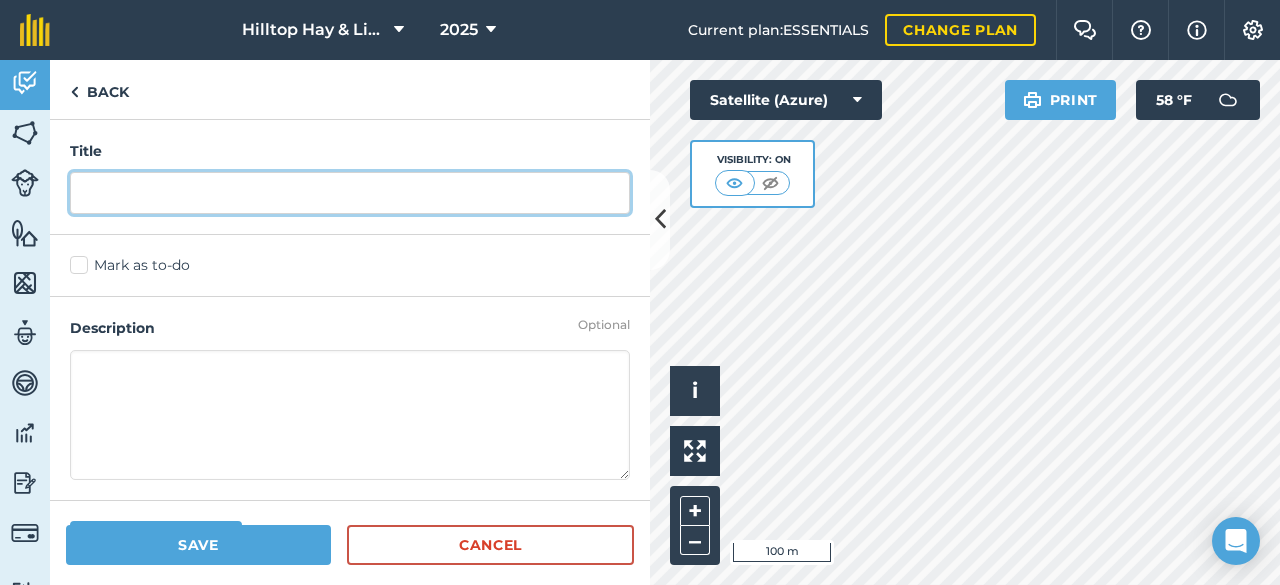 click at bounding box center [350, 193] 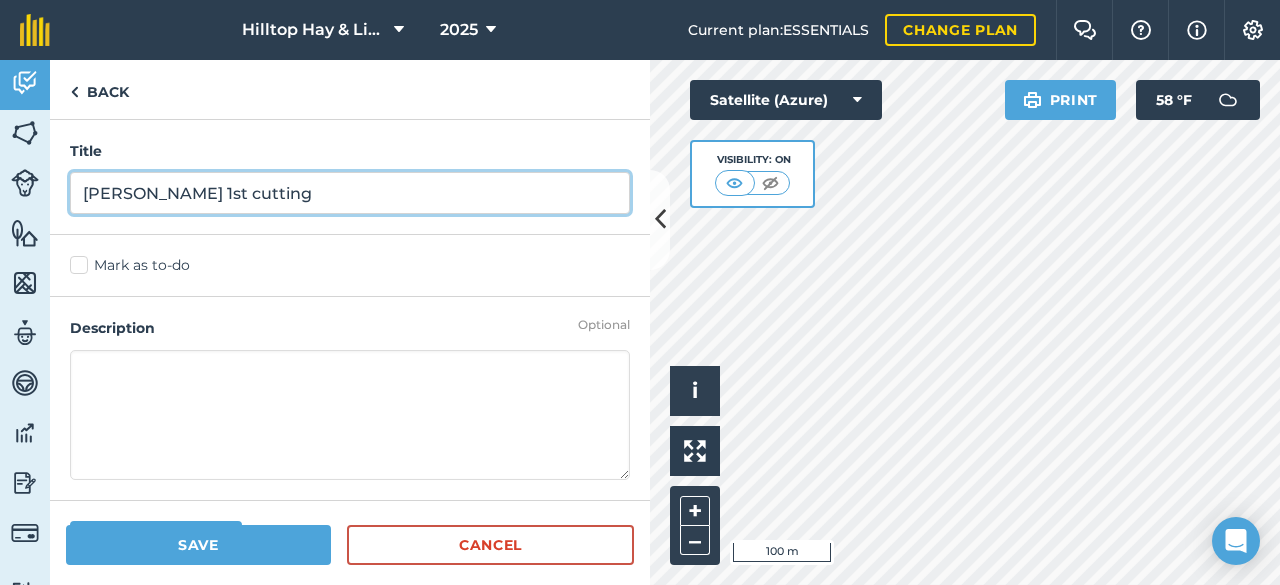 type on "[PERSON_NAME] 1st cutting" 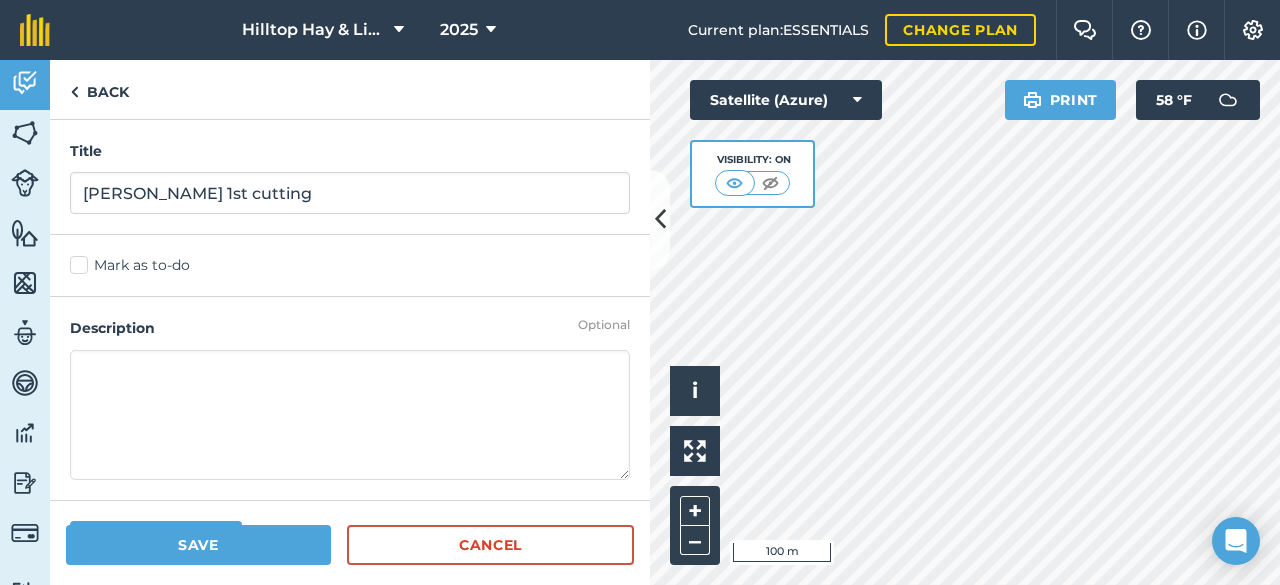 click at bounding box center (350, 415) 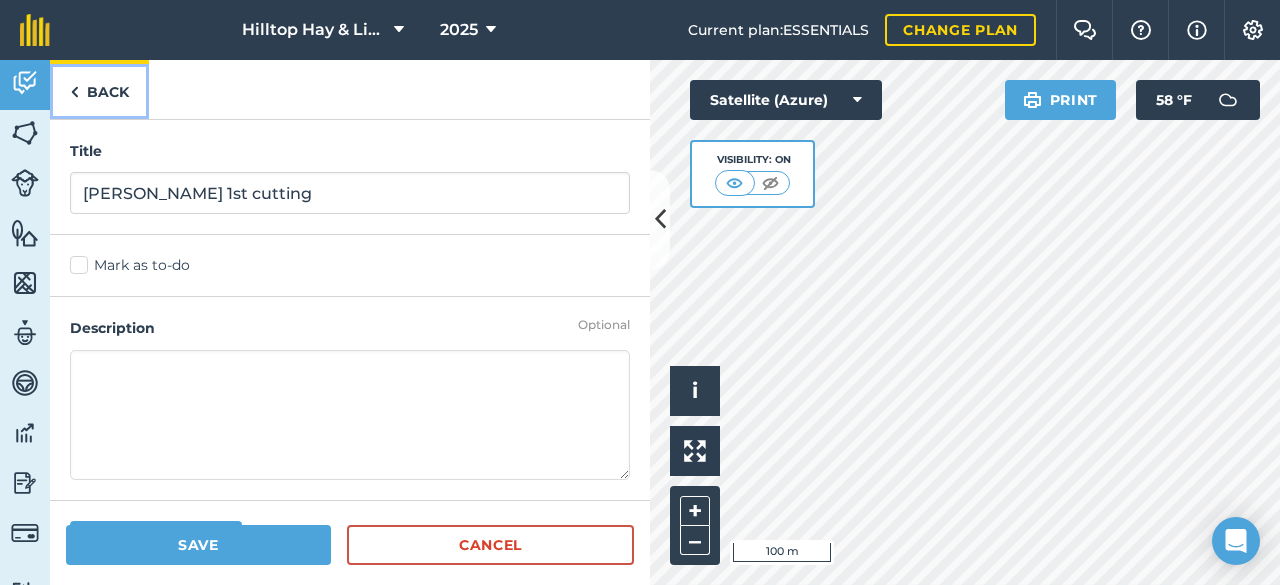 click on "Back" at bounding box center (99, 89) 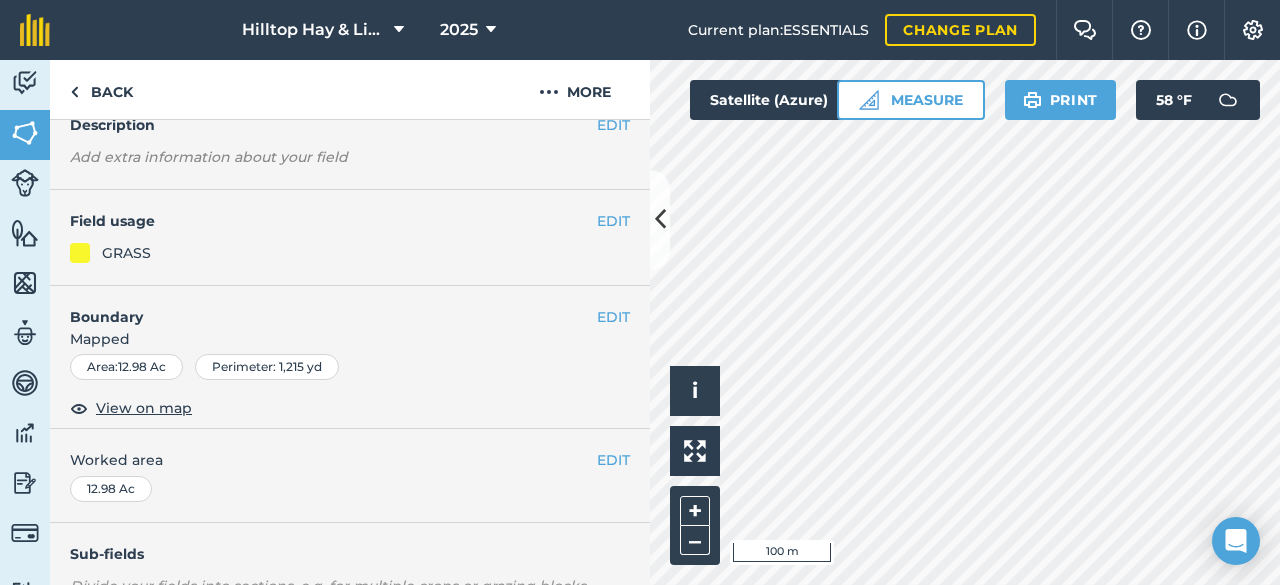 scroll, scrollTop: 300, scrollLeft: 0, axis: vertical 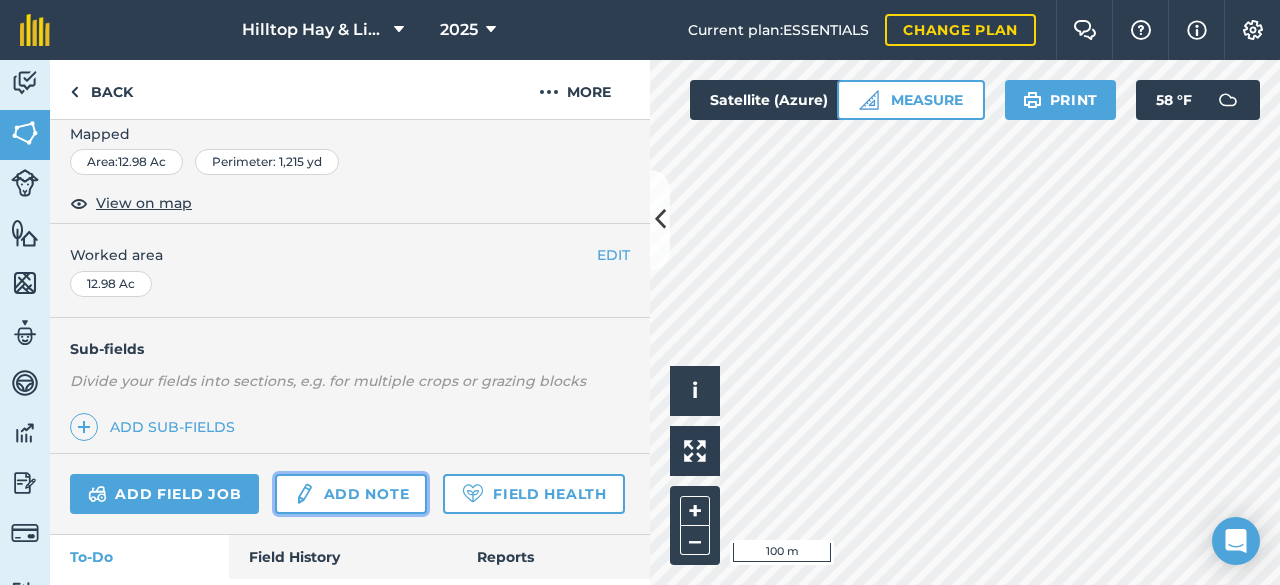 click on "Add note" at bounding box center [351, 494] 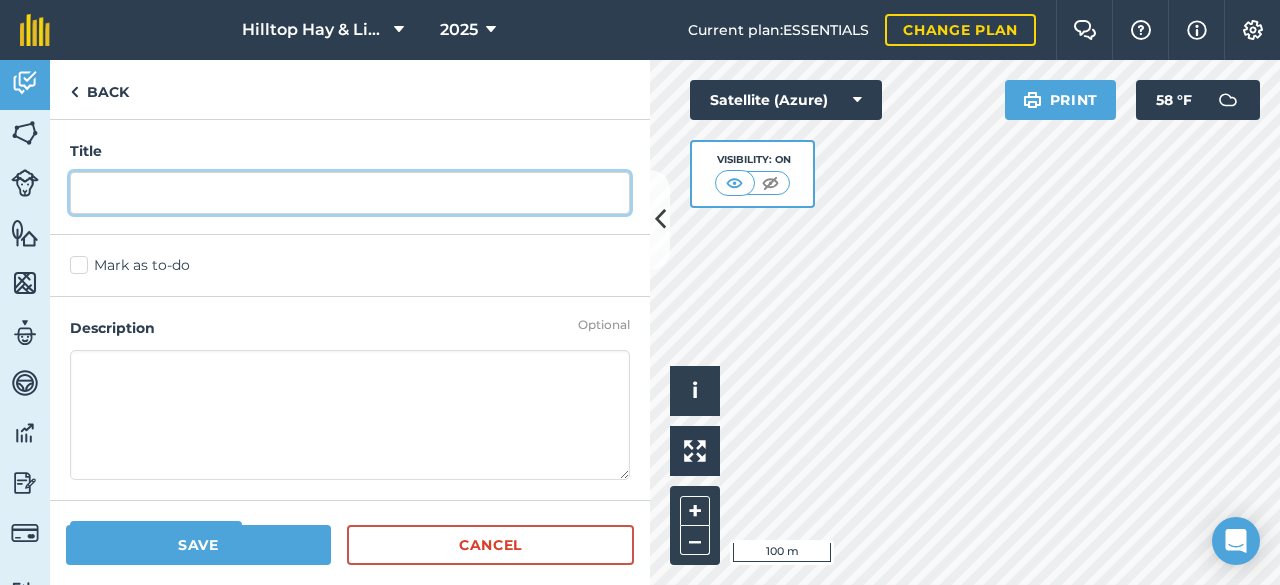 click at bounding box center (350, 193) 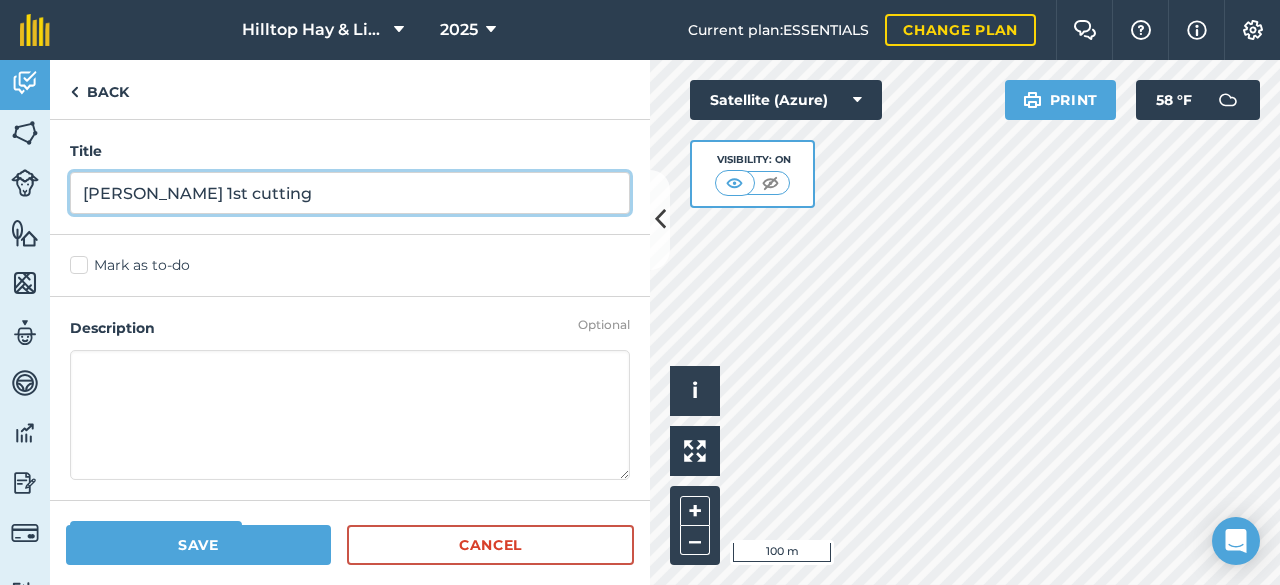 type on "[PERSON_NAME] 1st cutting" 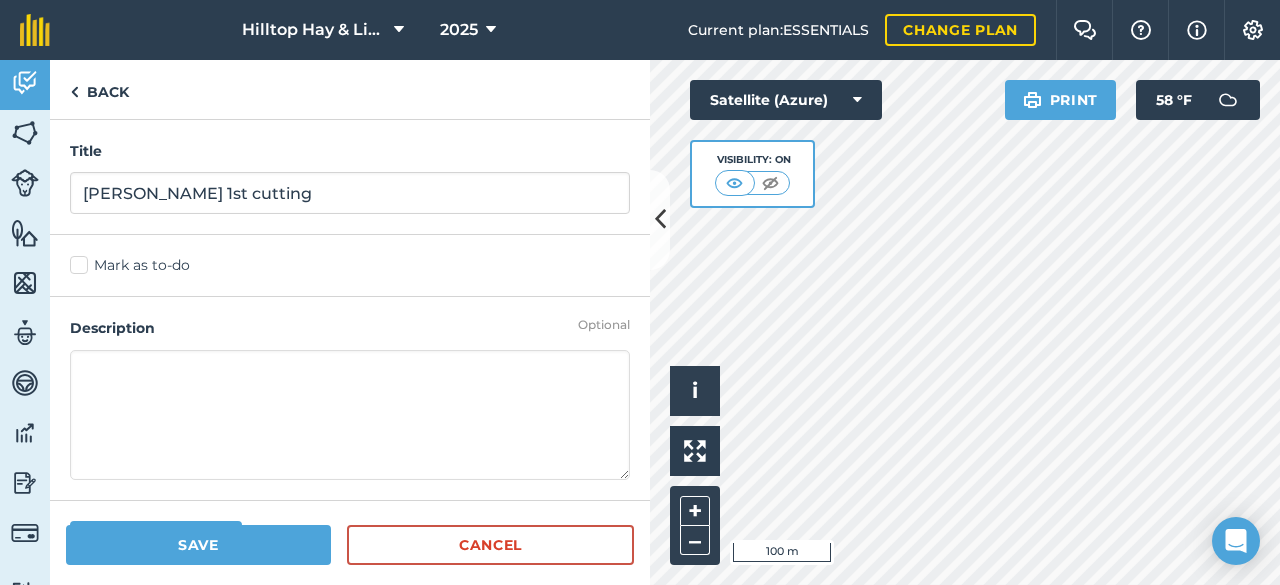 click at bounding box center [350, 415] 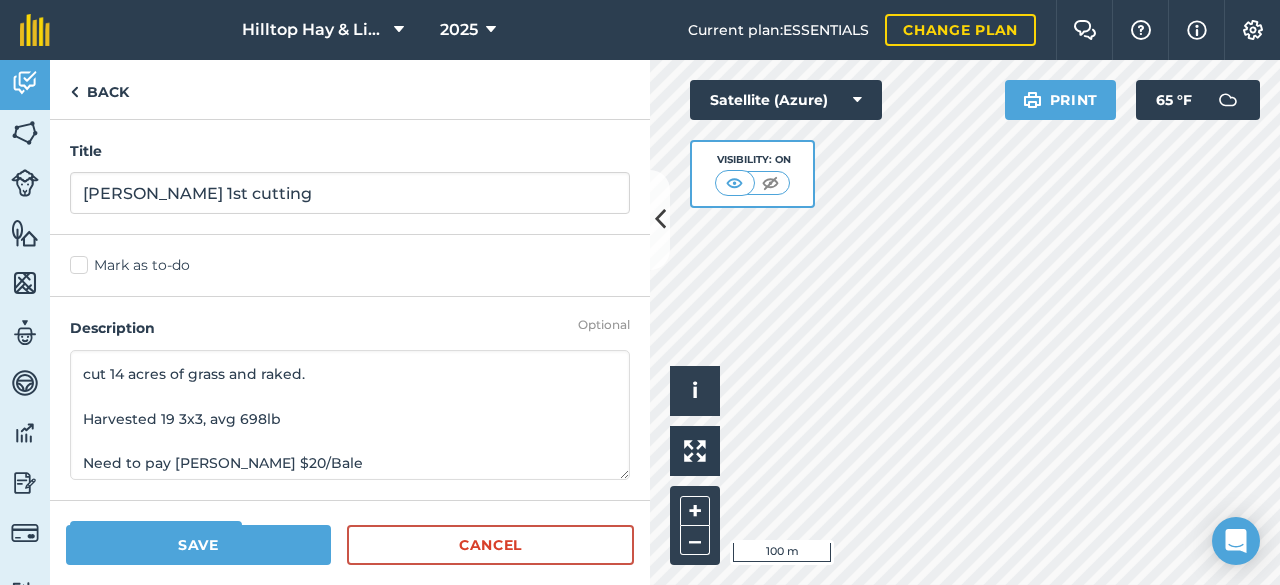type on "cut 14 acres of grass and raked.
Harvested 19 3x3, avg 698lb
Need to pay [PERSON_NAME] $20/Bale" 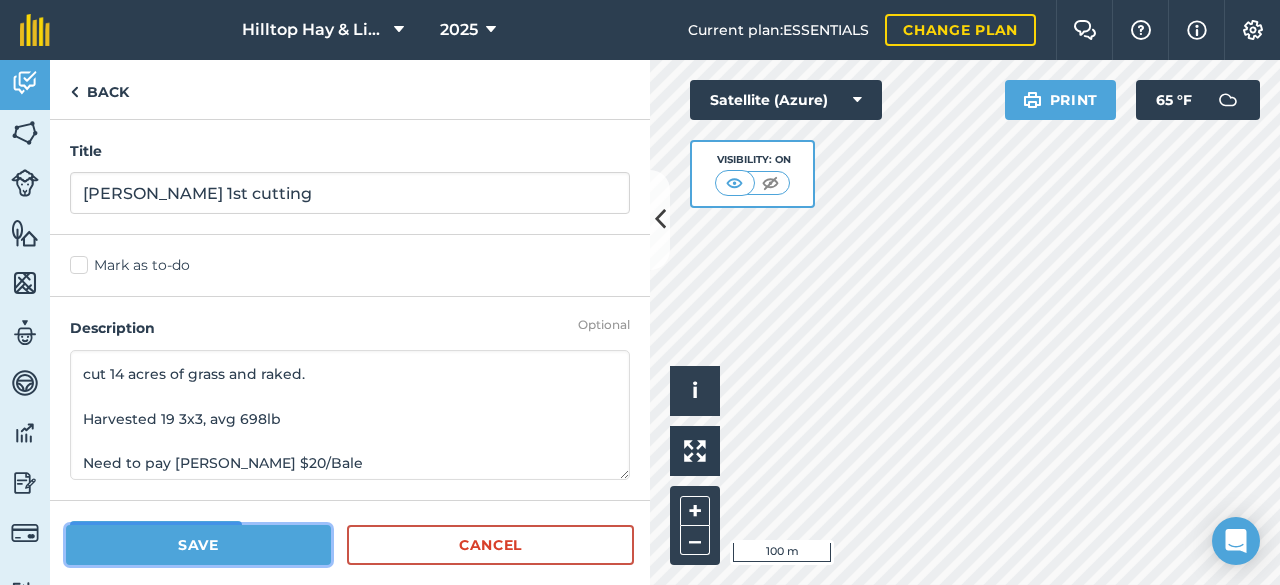 click on "Save" at bounding box center (198, 545) 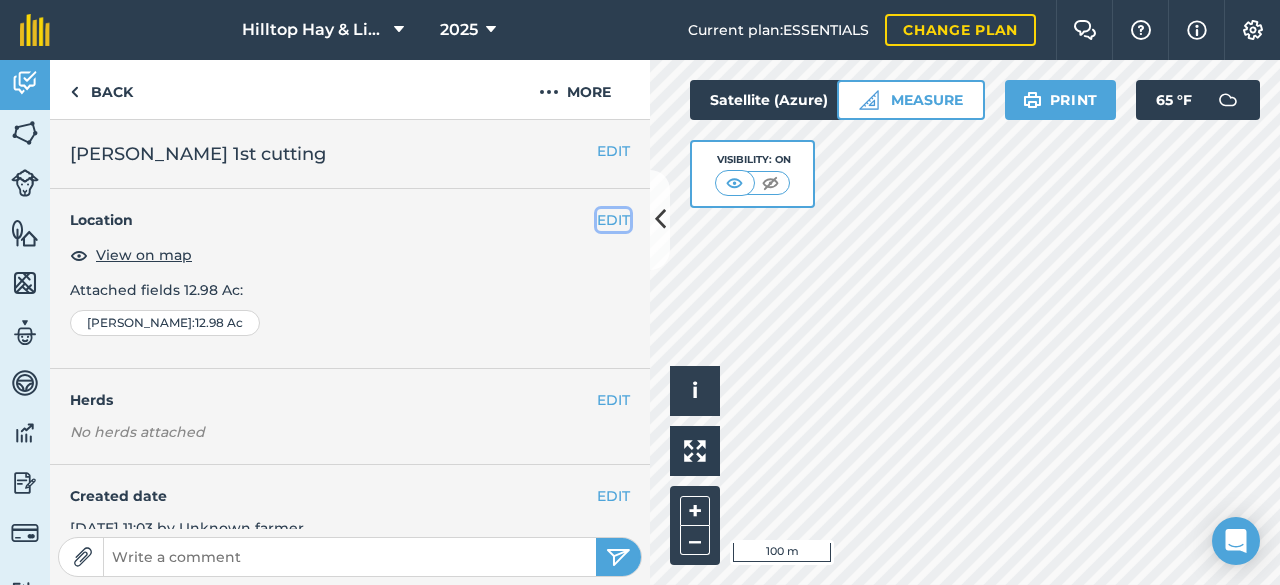click on "EDIT" at bounding box center [613, 220] 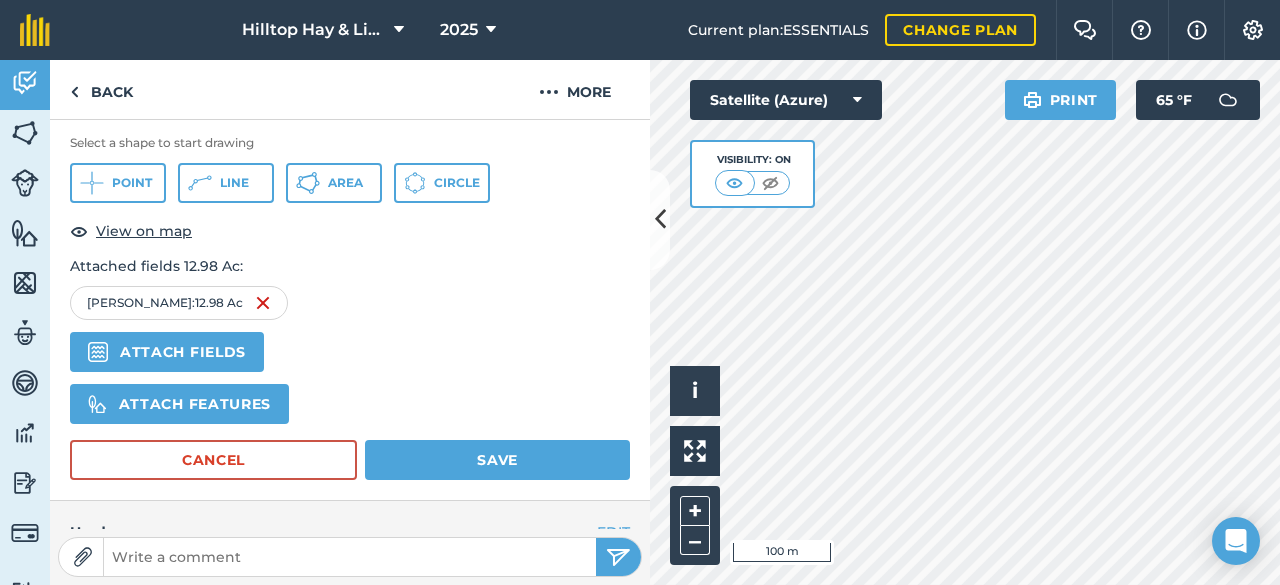 scroll, scrollTop: 0, scrollLeft: 0, axis: both 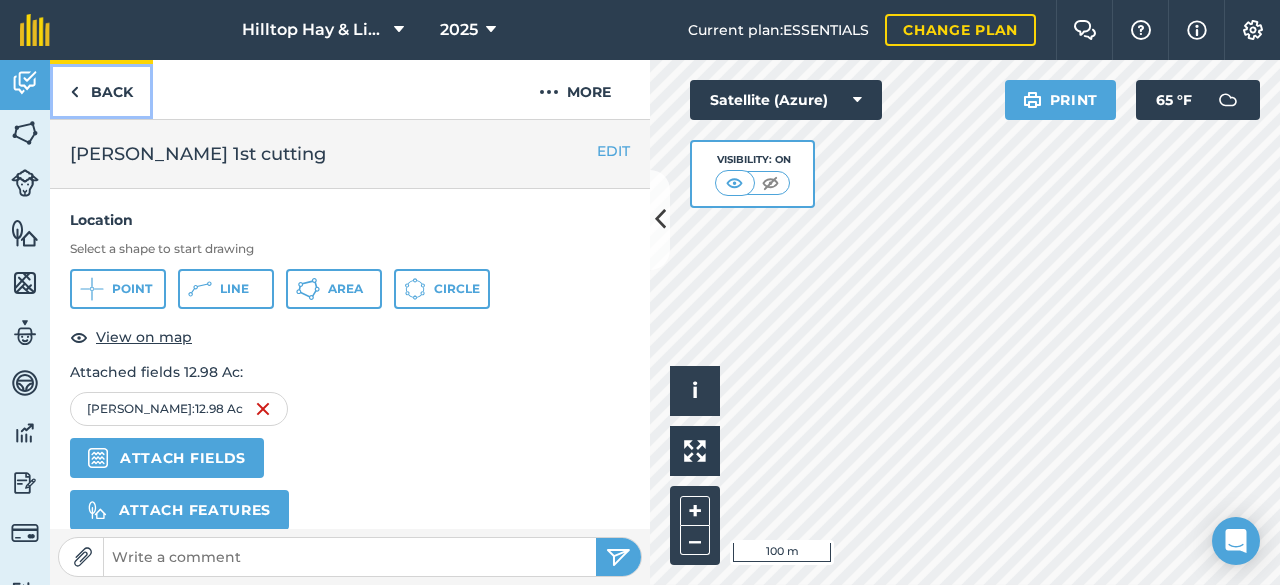 click at bounding box center [74, 92] 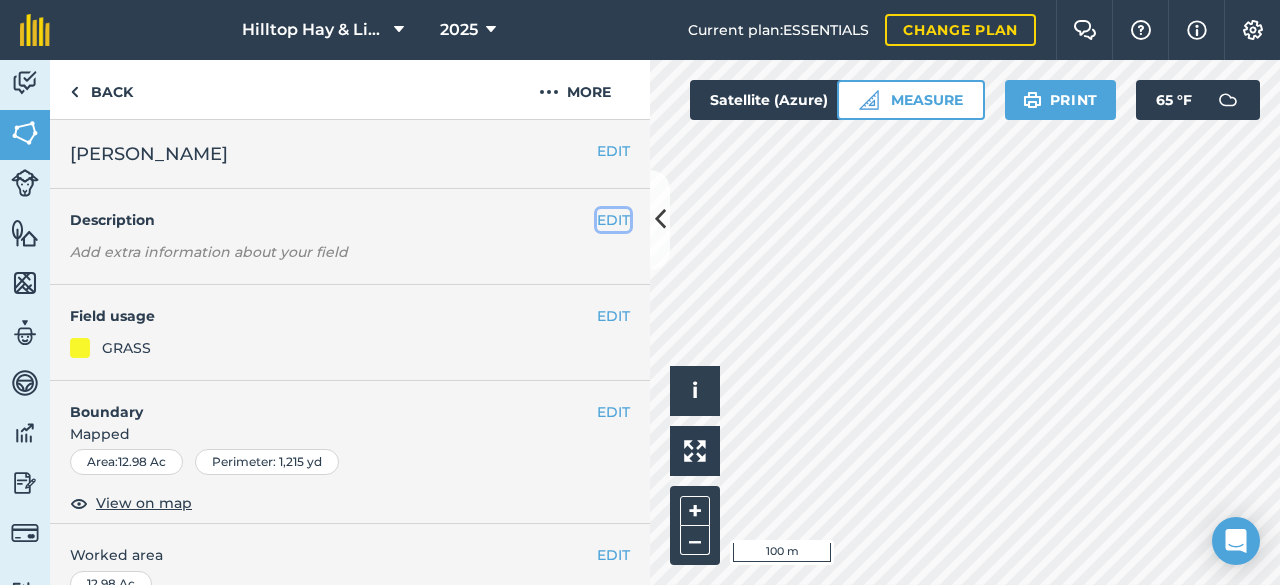click on "EDIT" at bounding box center [613, 220] 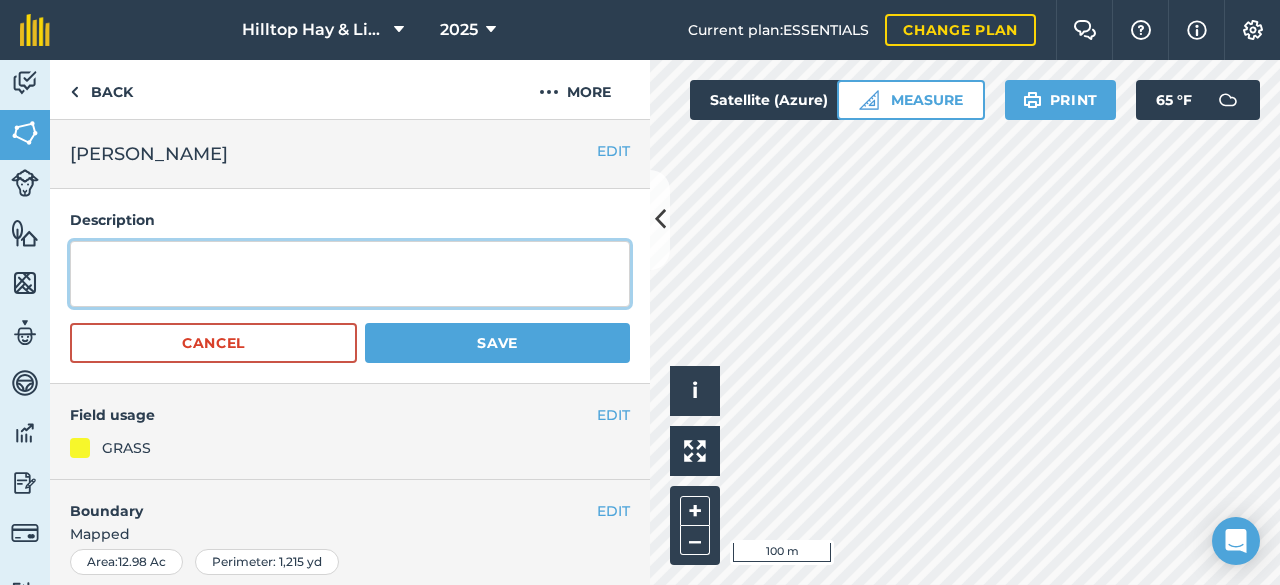 click at bounding box center [350, 274] 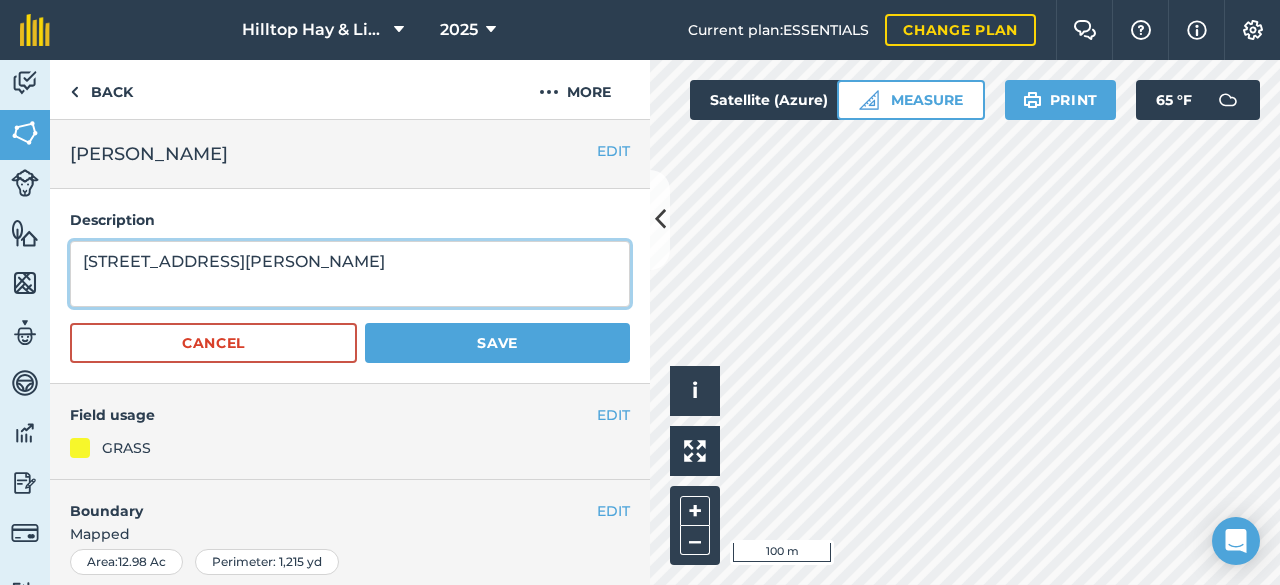 type on "[STREET_ADDRESS][PERSON_NAME]" 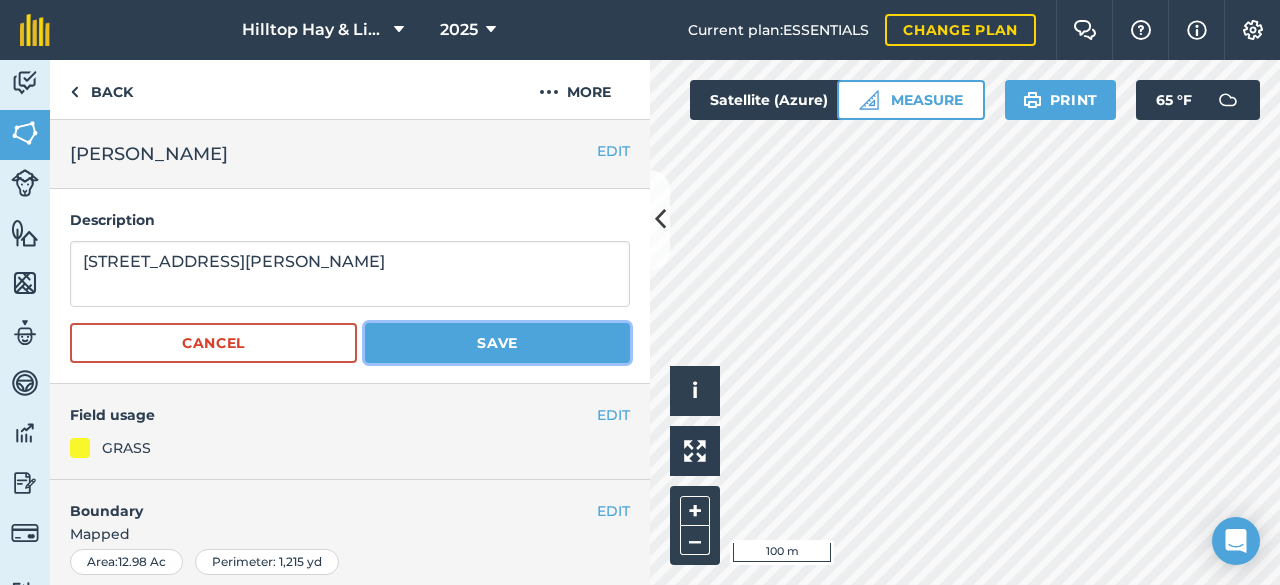 click on "Save" at bounding box center (497, 343) 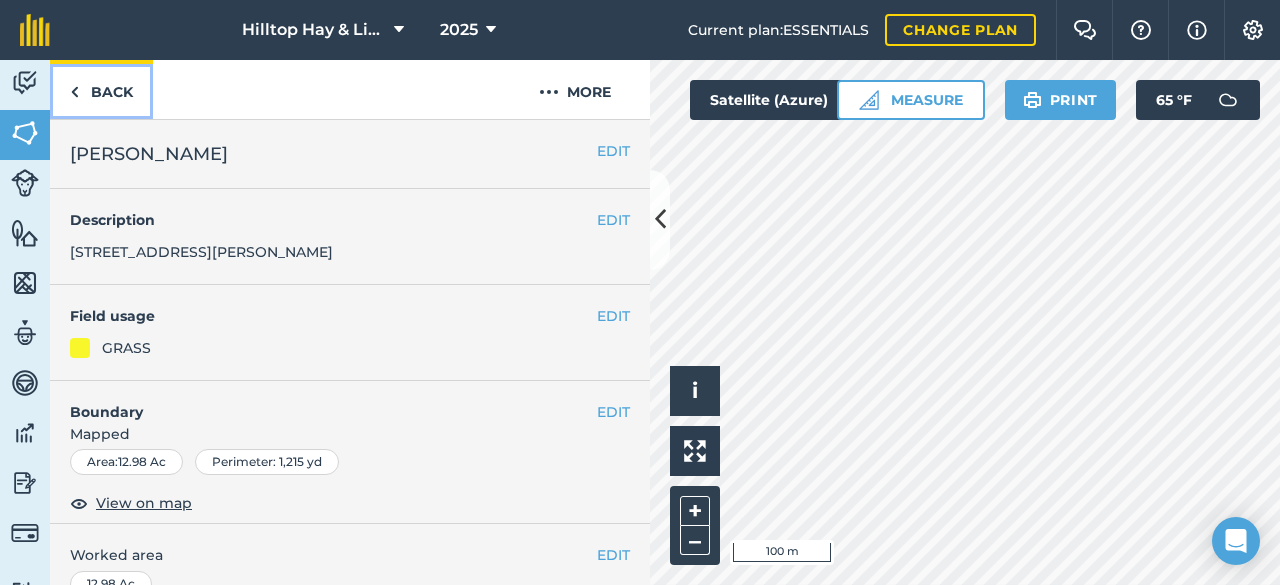 click at bounding box center (74, 92) 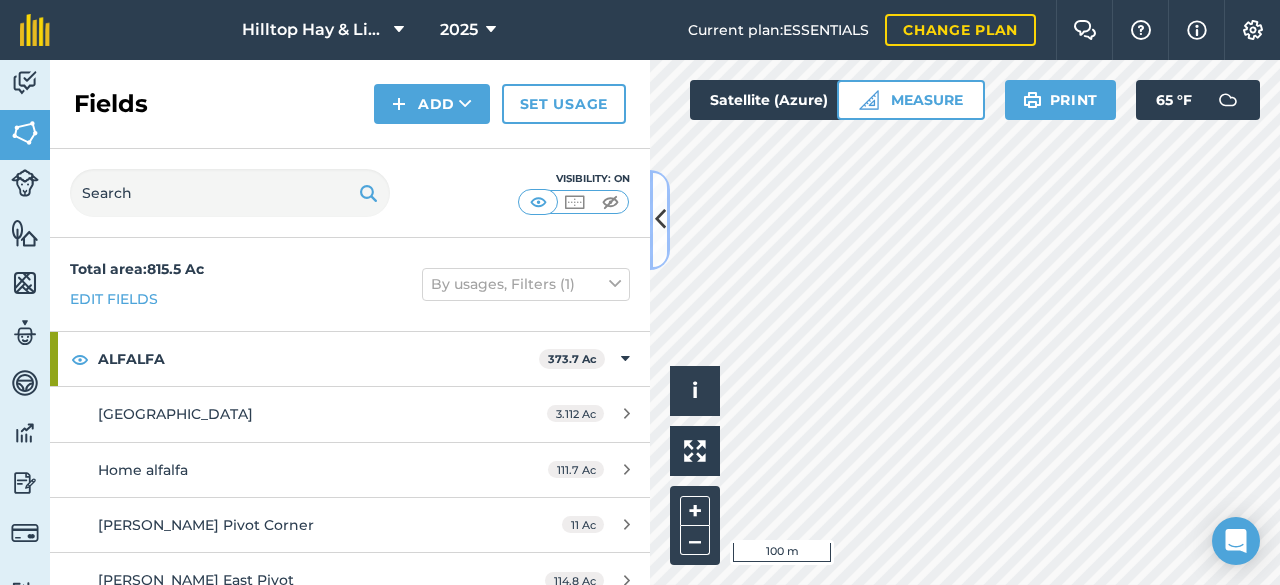 click at bounding box center [660, 219] 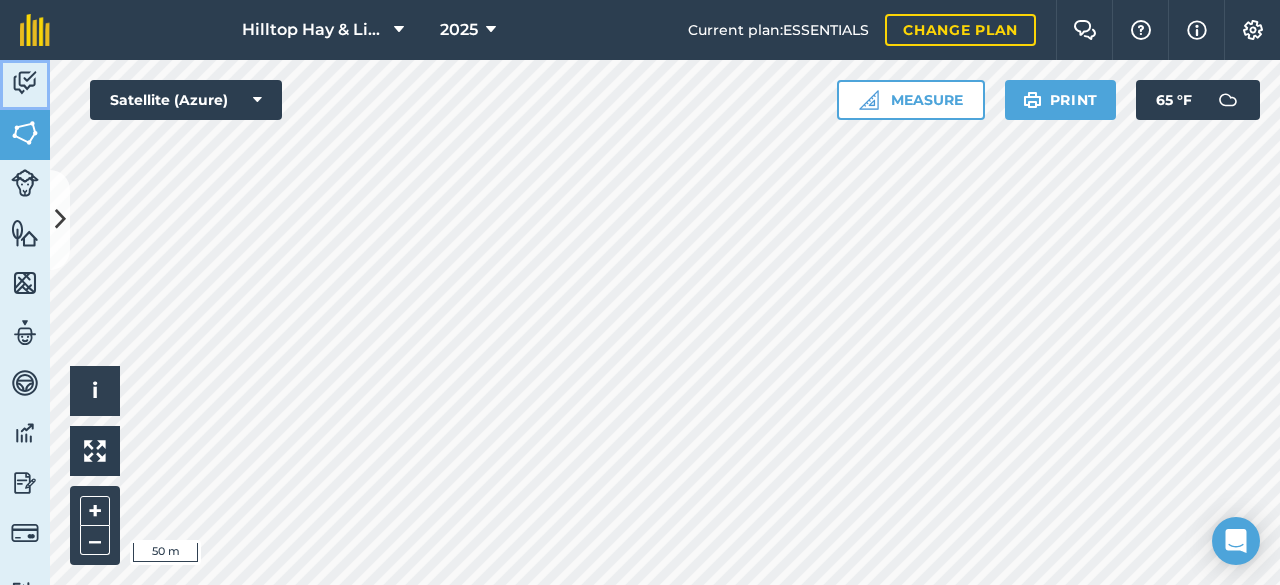 click at bounding box center (25, 83) 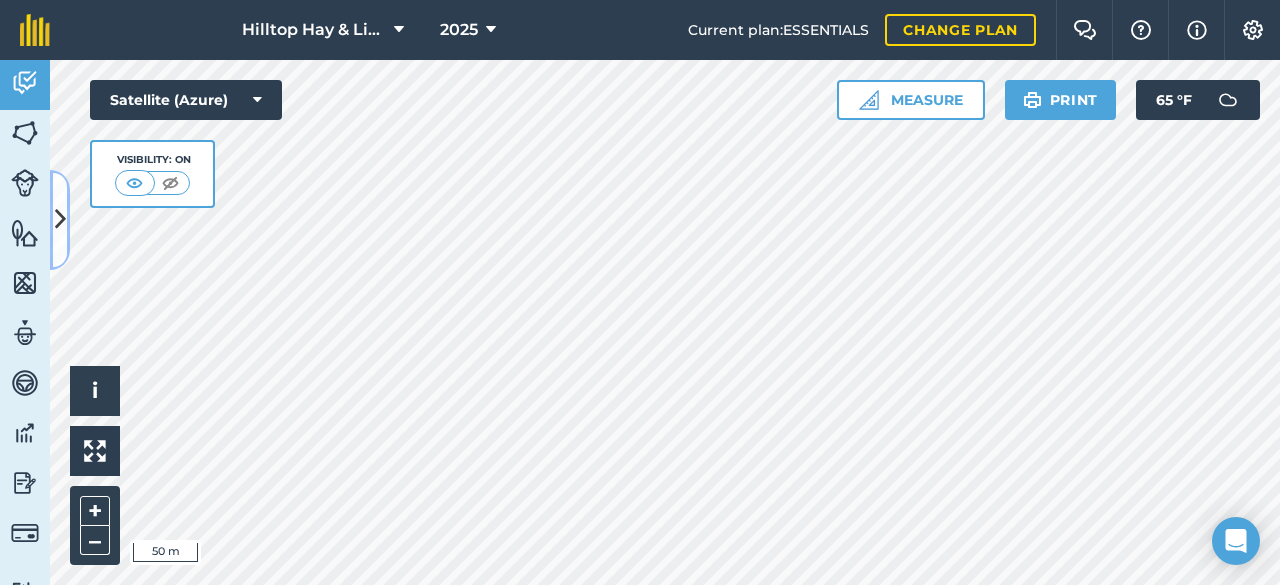 click at bounding box center (60, 219) 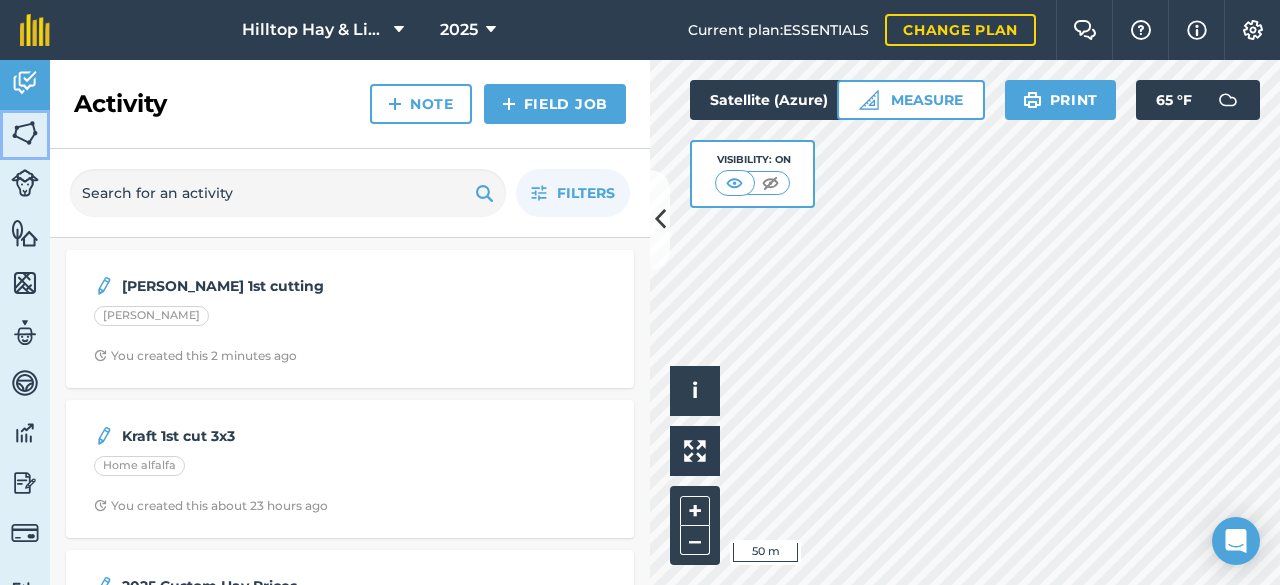 click at bounding box center (25, 133) 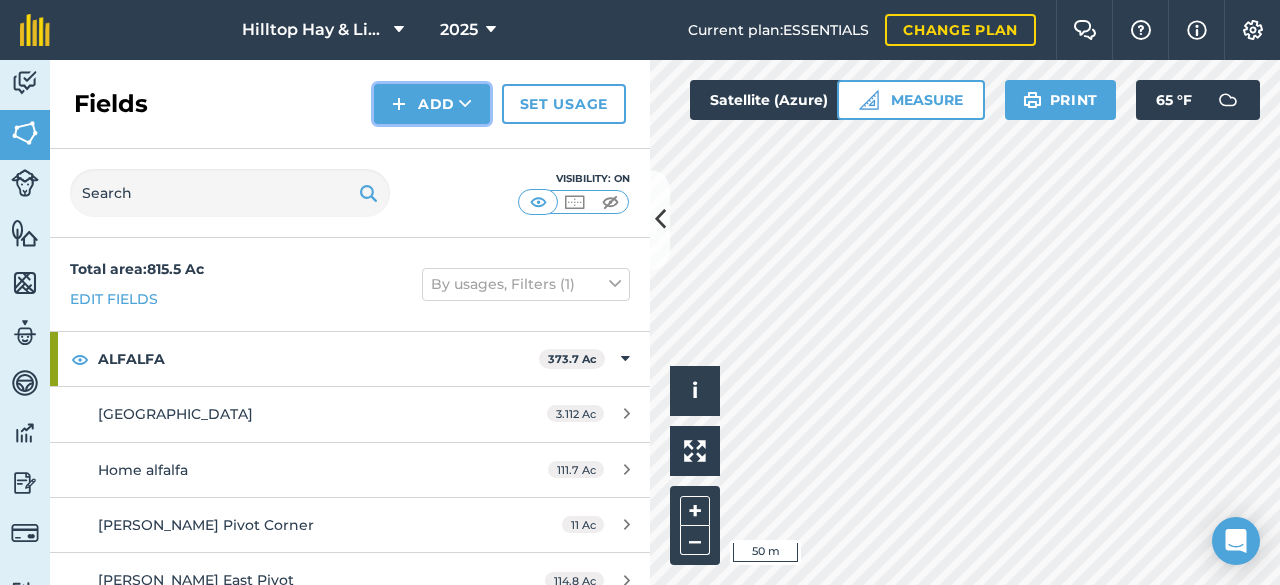 click at bounding box center (465, 104) 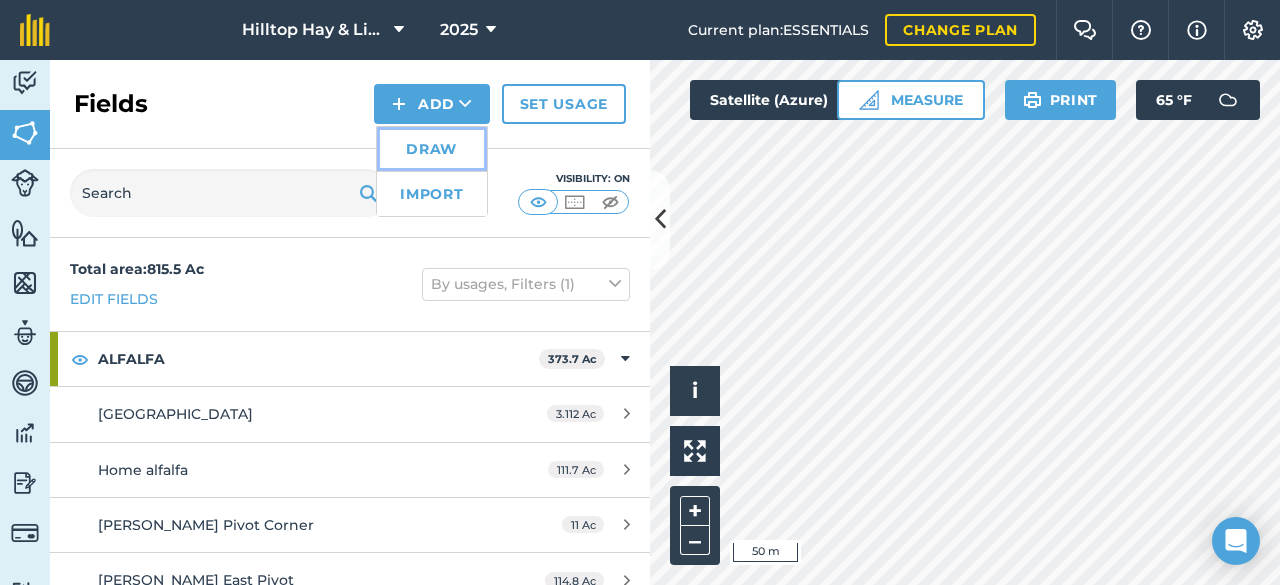 click on "Draw" at bounding box center (432, 149) 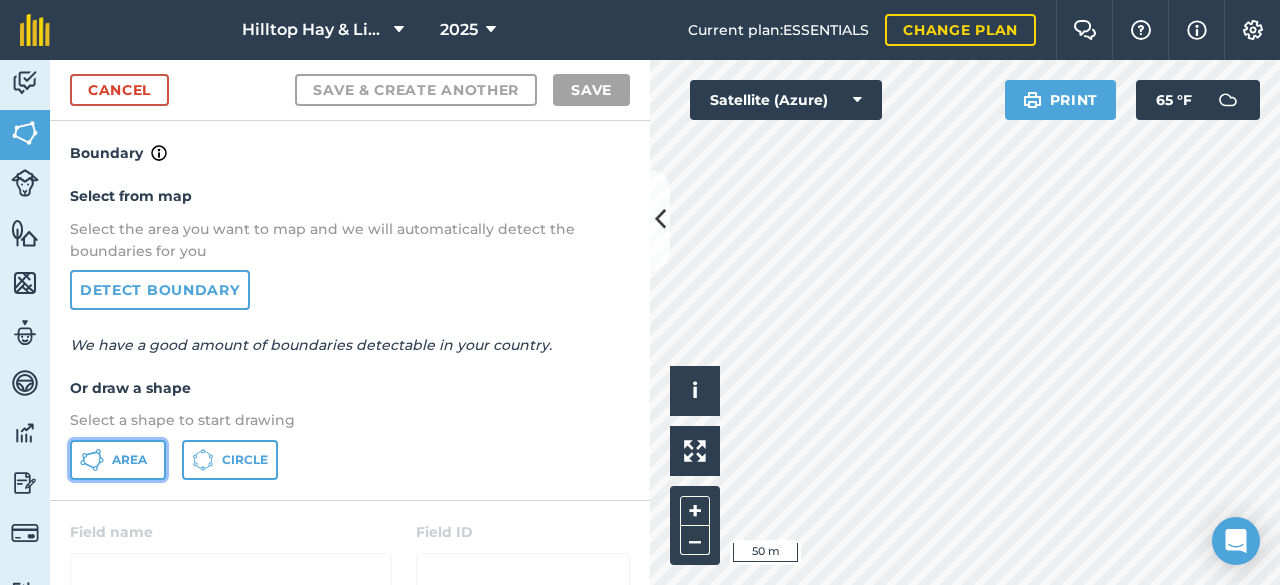 click 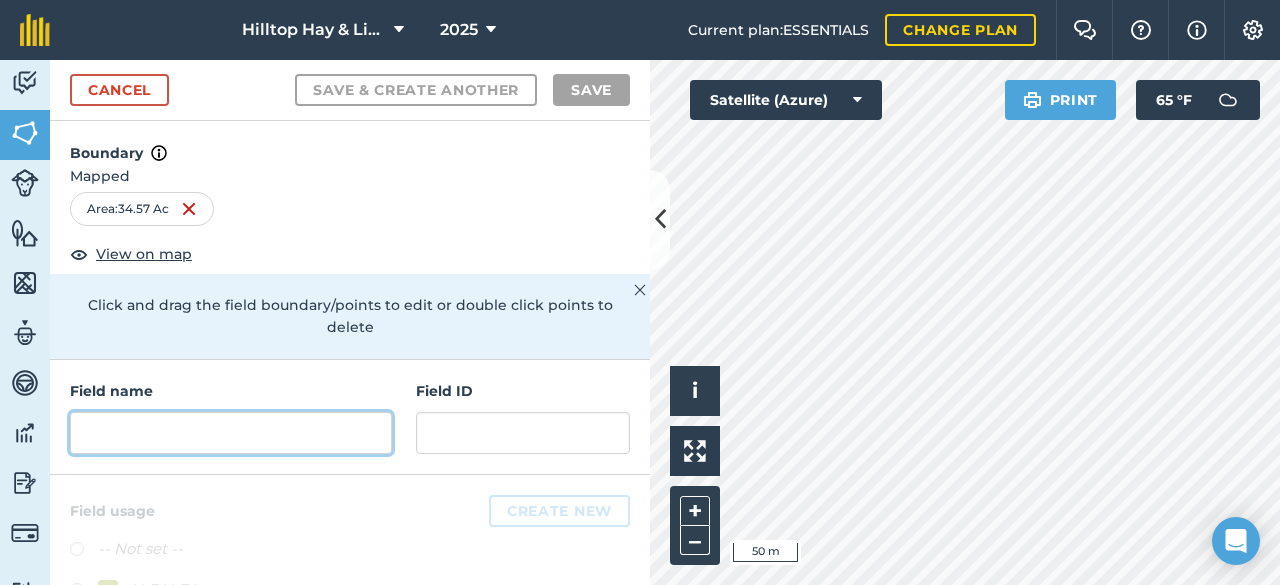 click at bounding box center [231, 433] 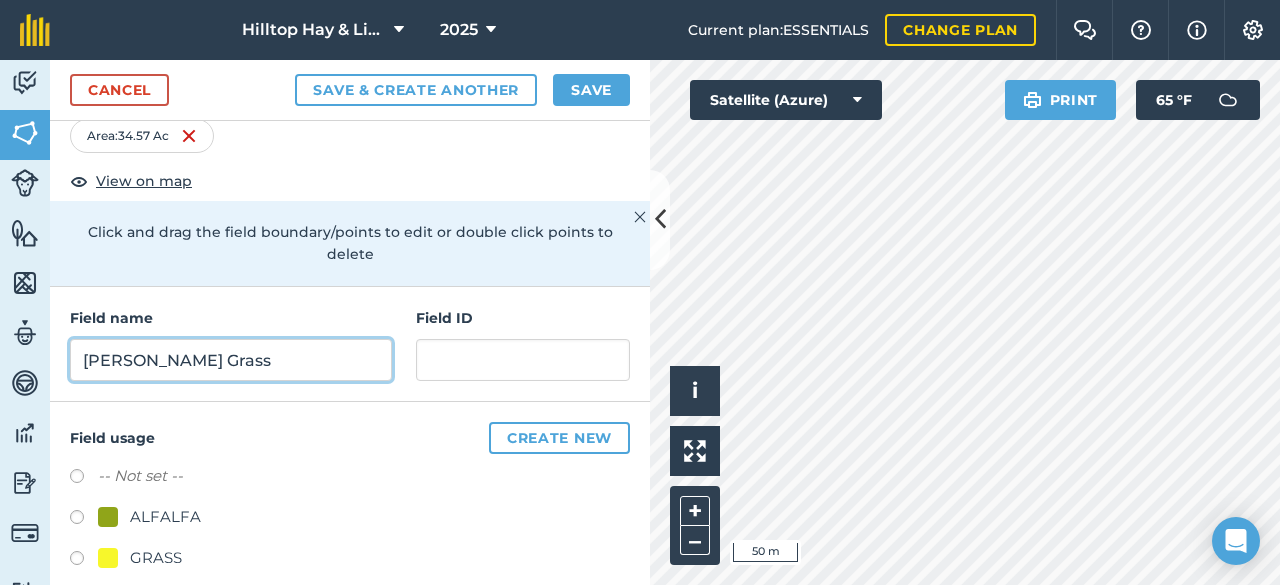 scroll, scrollTop: 100, scrollLeft: 0, axis: vertical 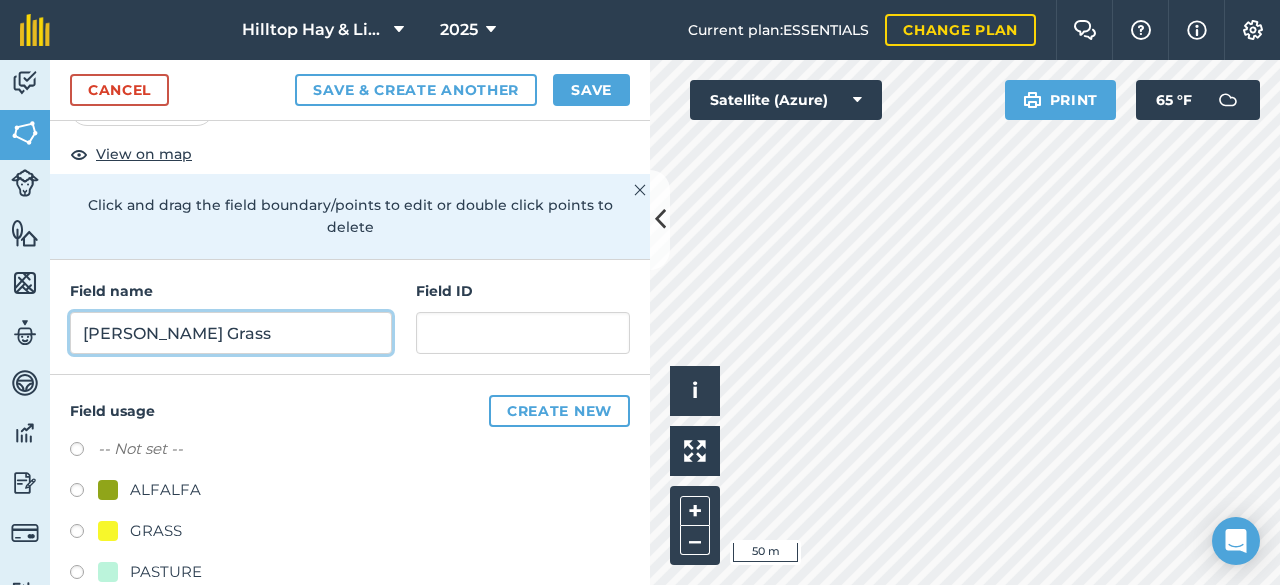 type on "[PERSON_NAME] Grass" 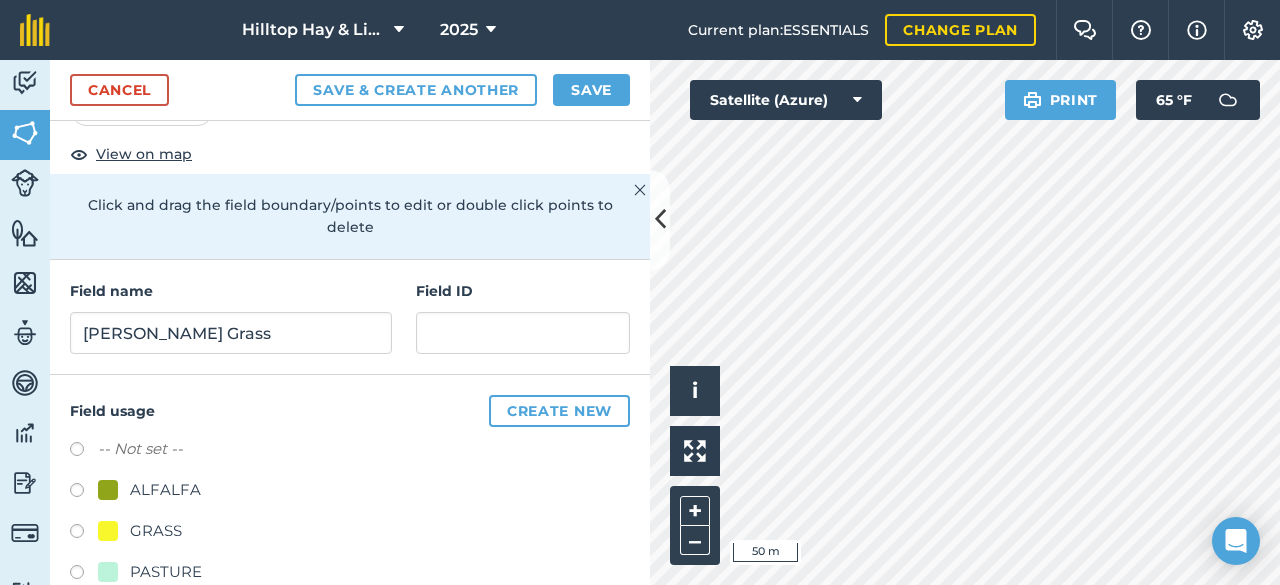 click at bounding box center (84, 534) 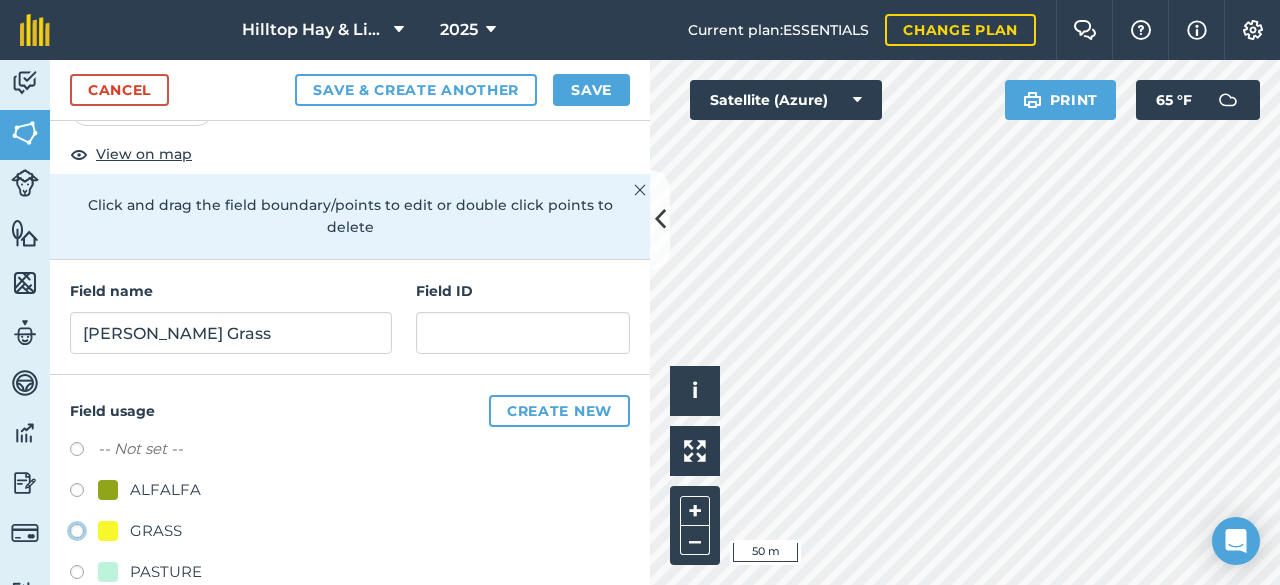 radio on "true" 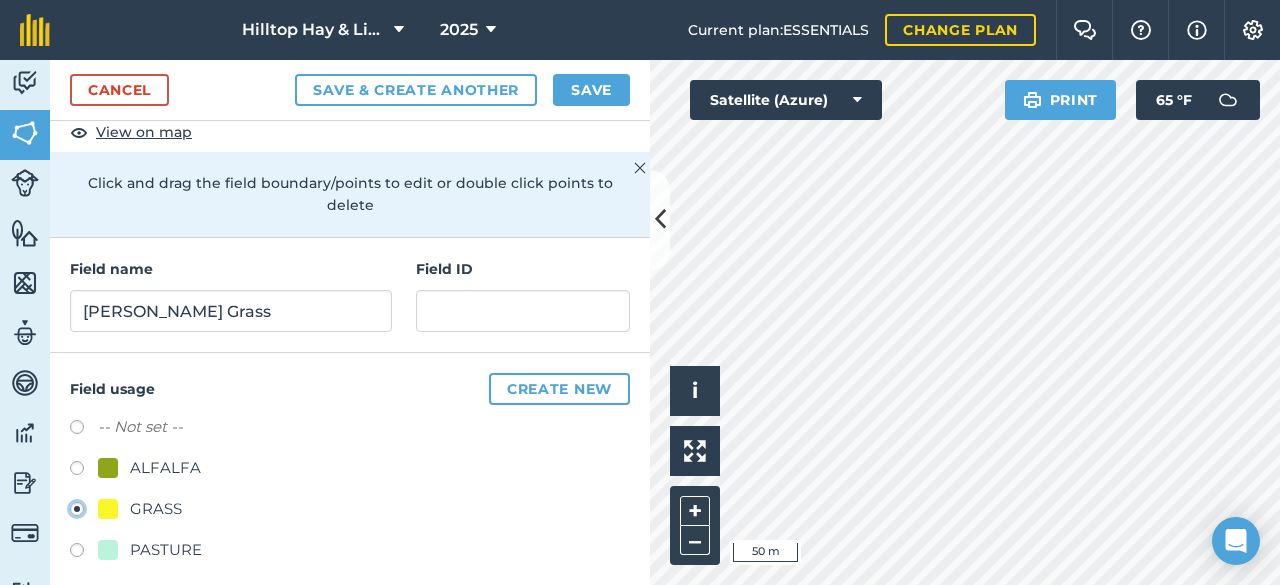 scroll, scrollTop: 134, scrollLeft: 0, axis: vertical 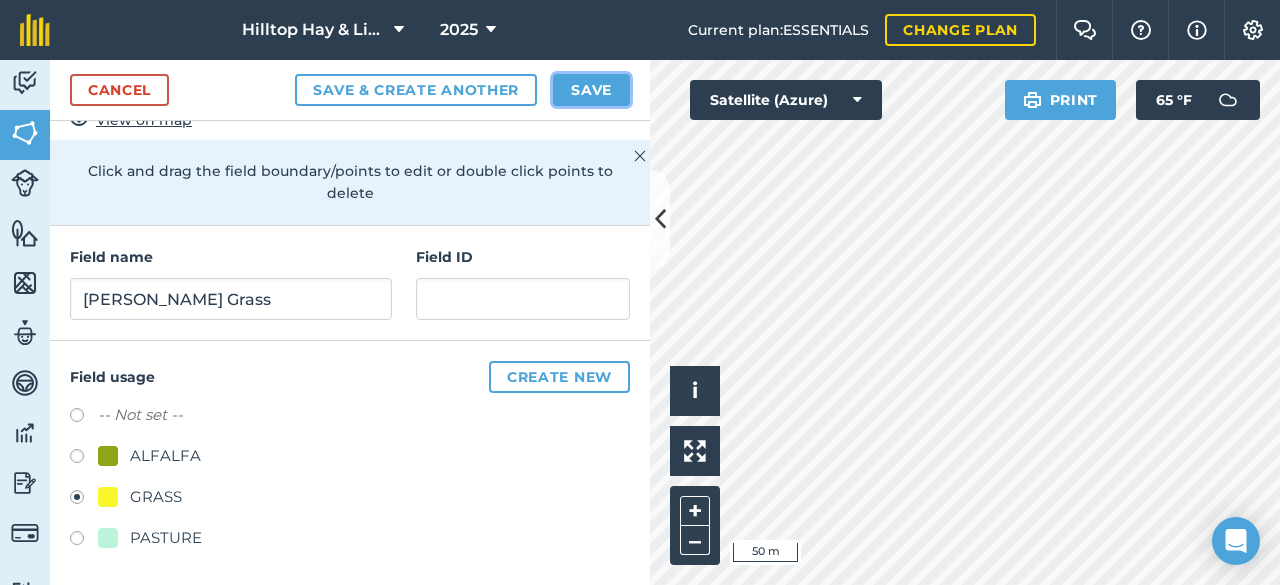 click on "Save" at bounding box center (591, 90) 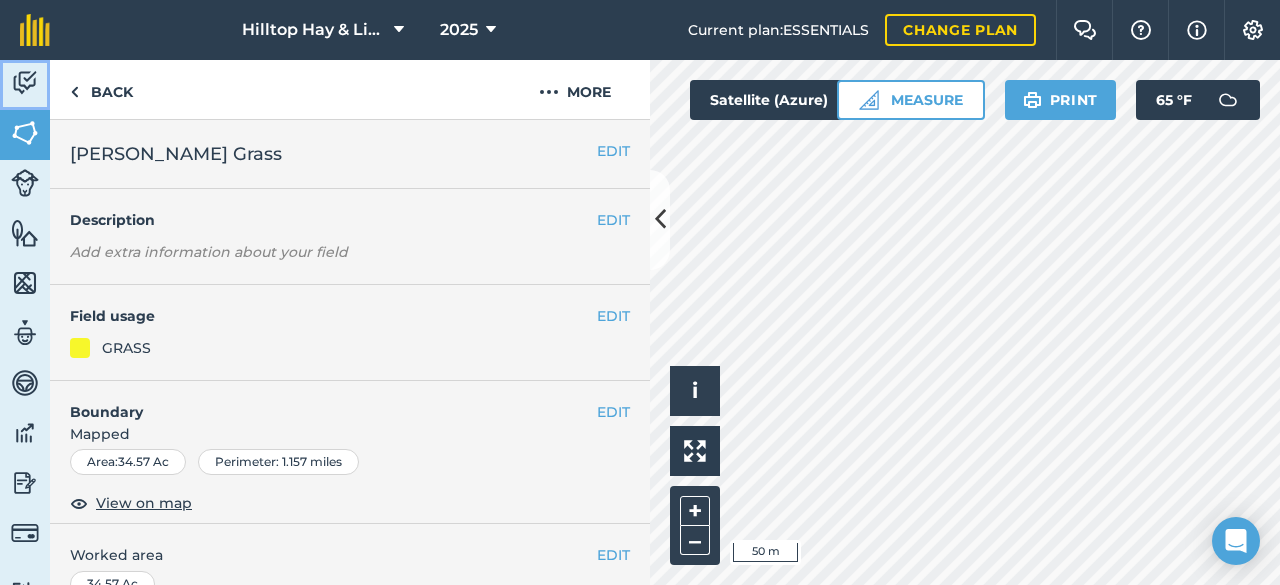 click on "Activity" at bounding box center [25, 85] 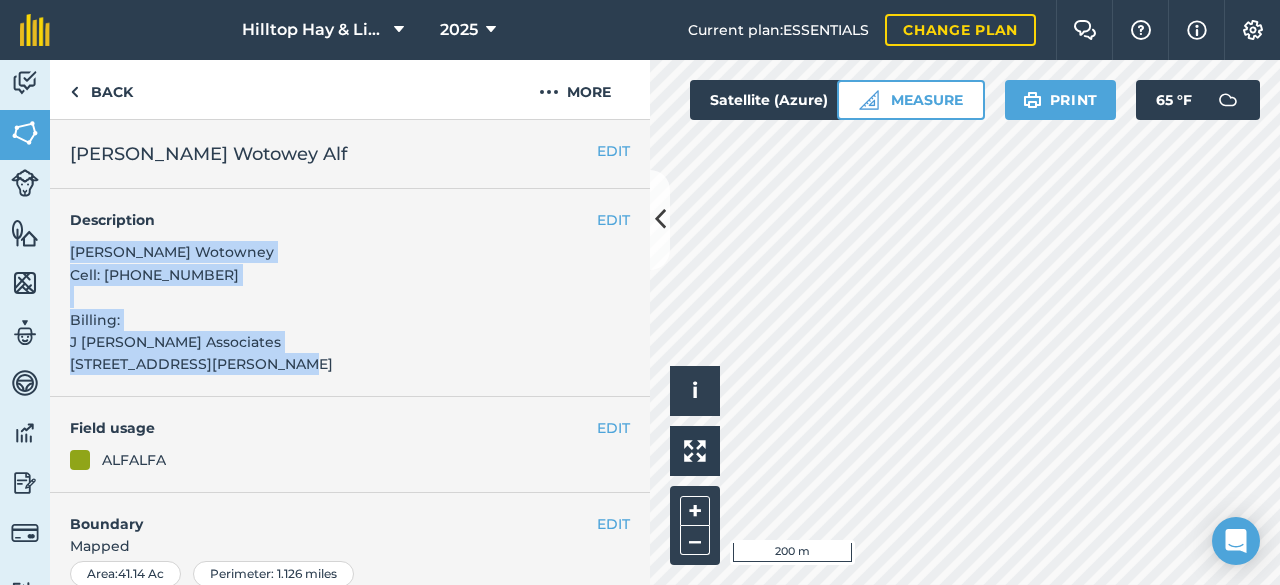 drag, startPoint x: 226, startPoint y: 386, endPoint x: 72, endPoint y: 249, distance: 206.1189 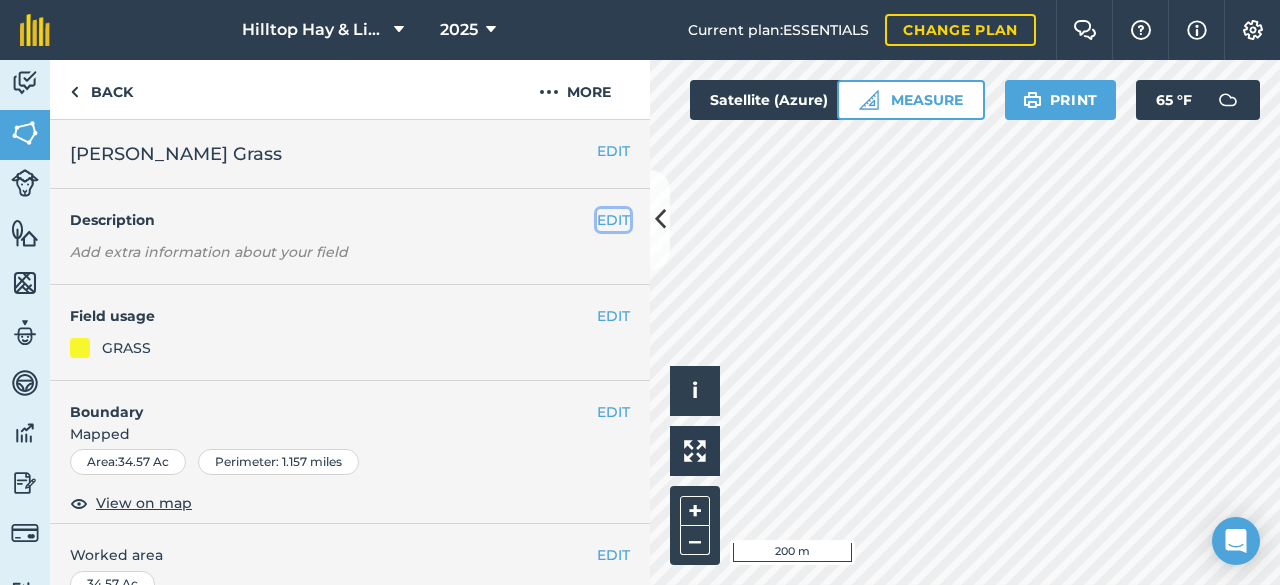 click on "EDIT" at bounding box center [613, 220] 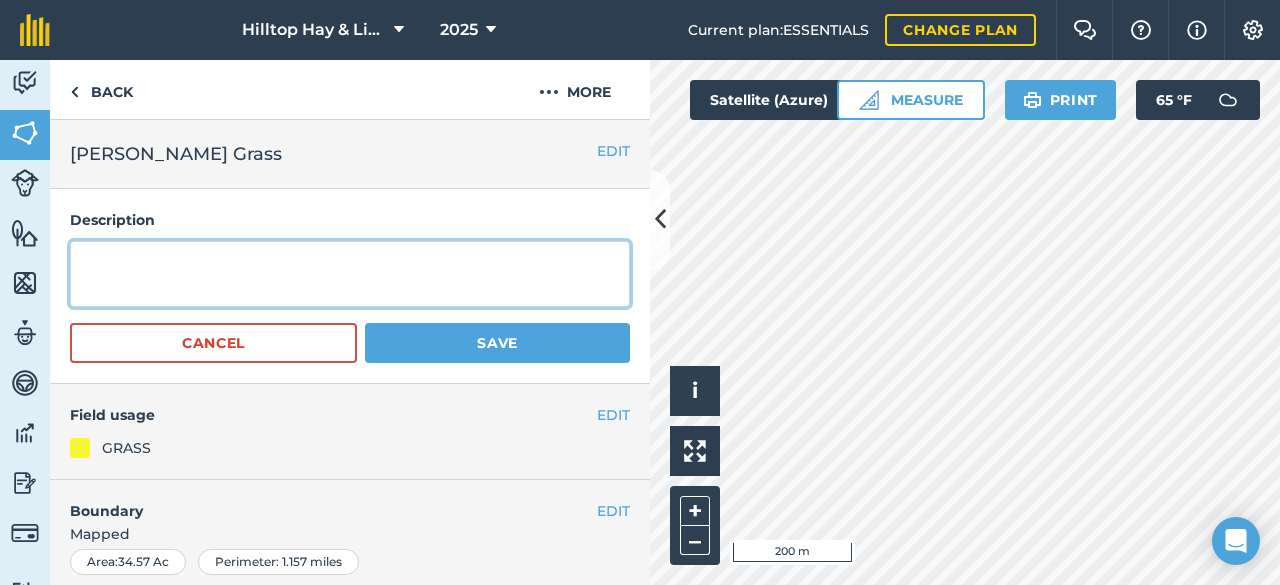 click at bounding box center [350, 274] 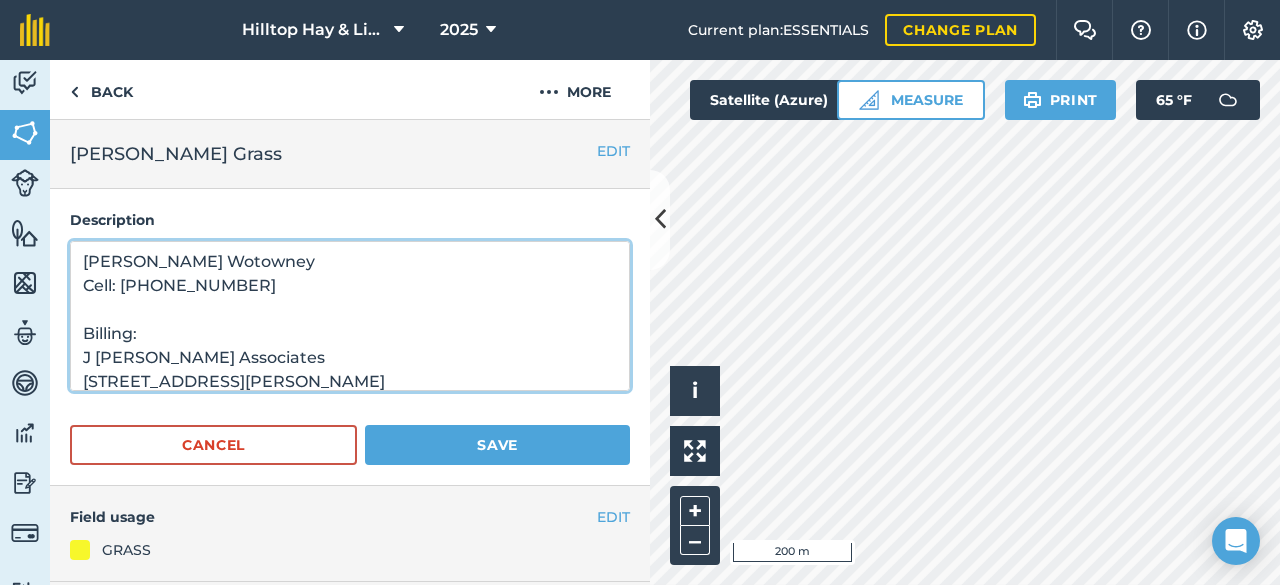 scroll, scrollTop: 24, scrollLeft: 0, axis: vertical 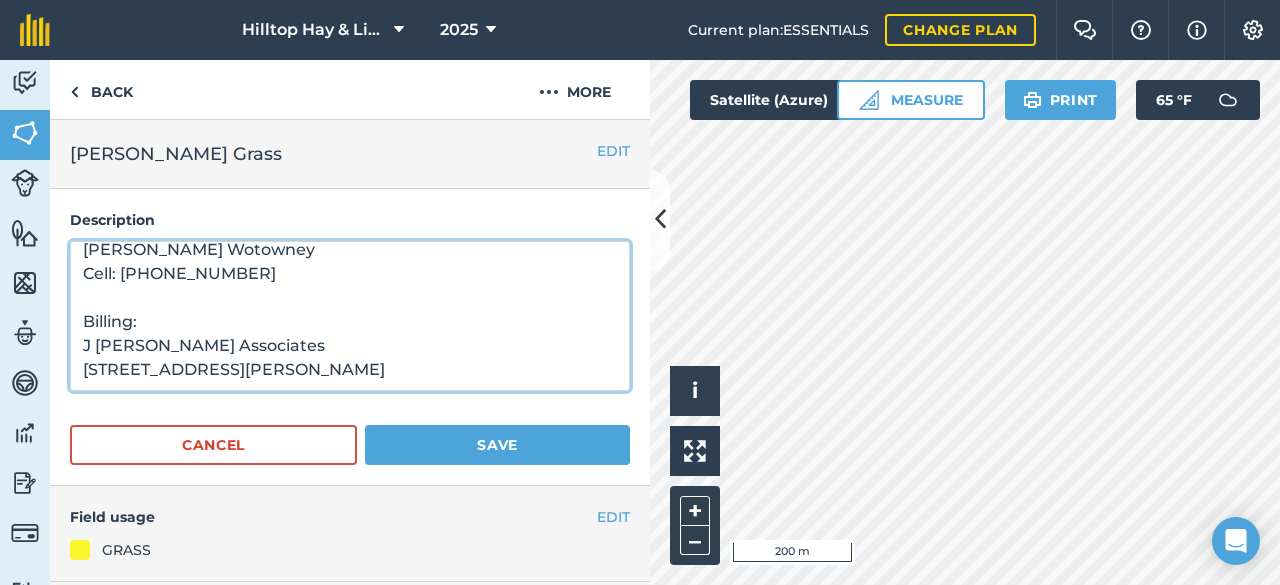 type on "[PERSON_NAME] Wotowney
Cell: [PHONE_NUMBER]
Billing:
J [PERSON_NAME] Associates
[STREET_ADDRESS][PERSON_NAME]" 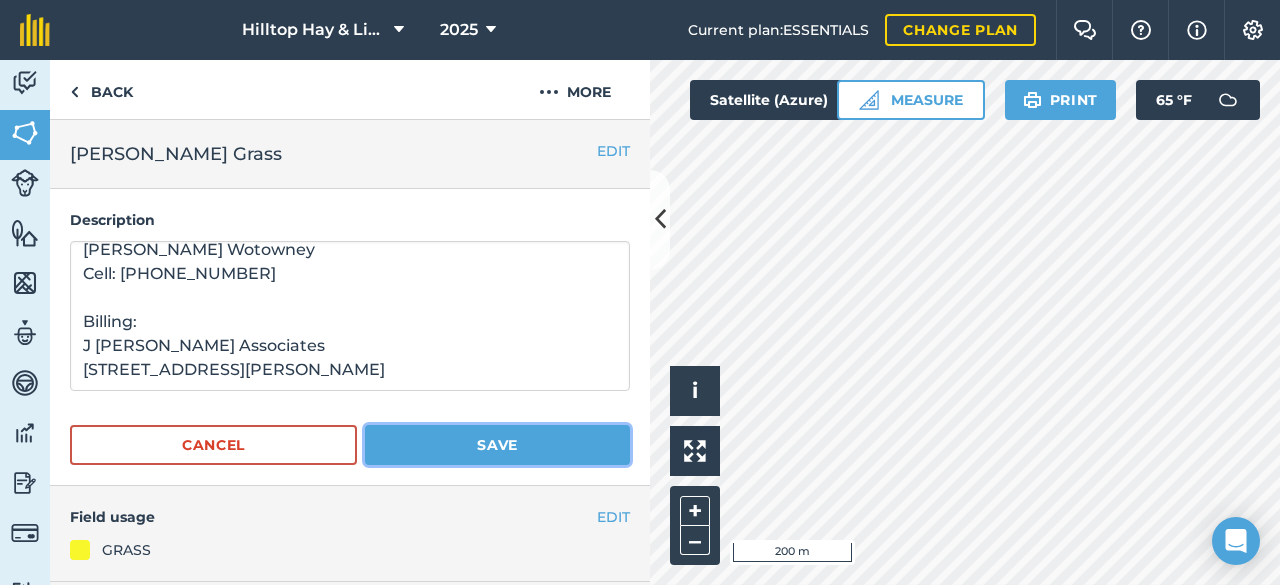 click on "Save" at bounding box center (497, 445) 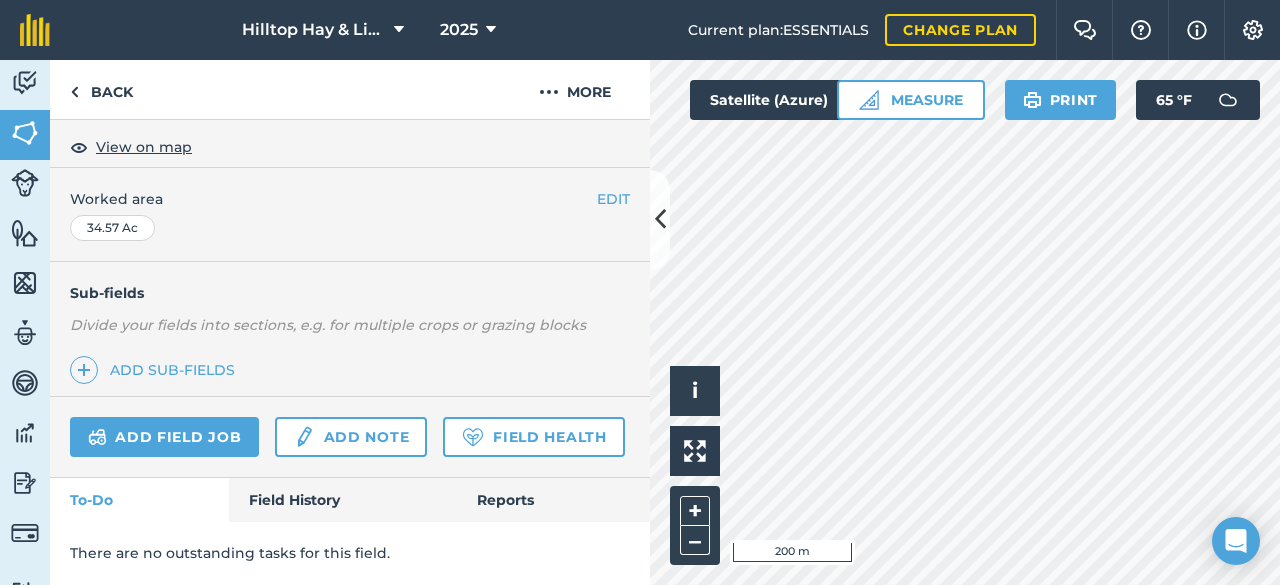 scroll, scrollTop: 542, scrollLeft: 0, axis: vertical 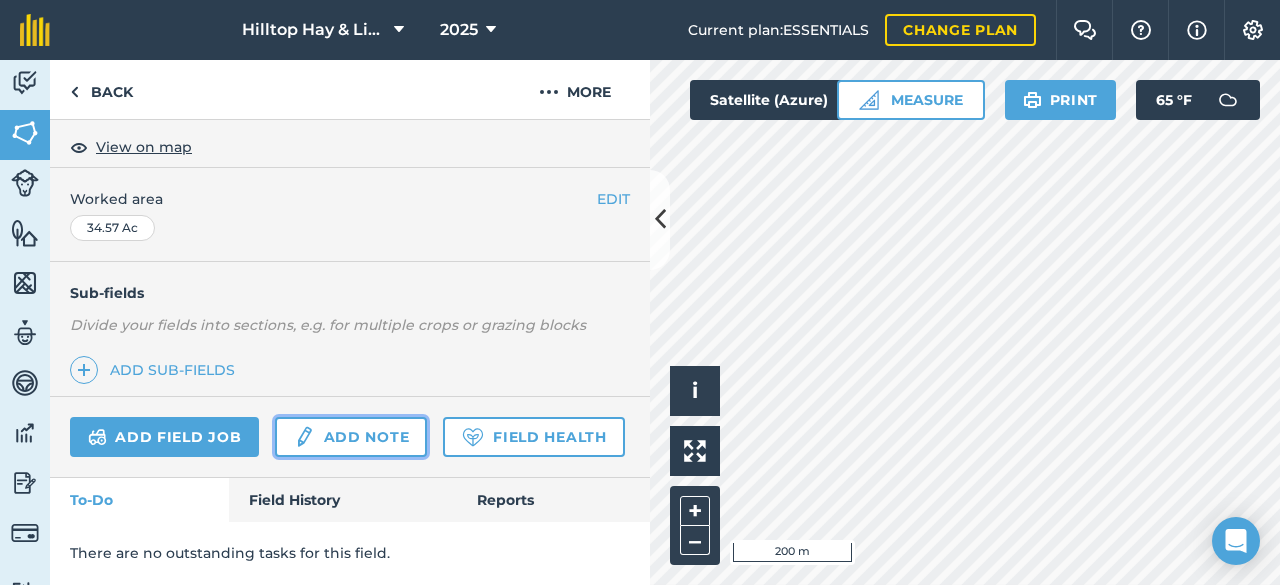 click on "Add note" at bounding box center (351, 437) 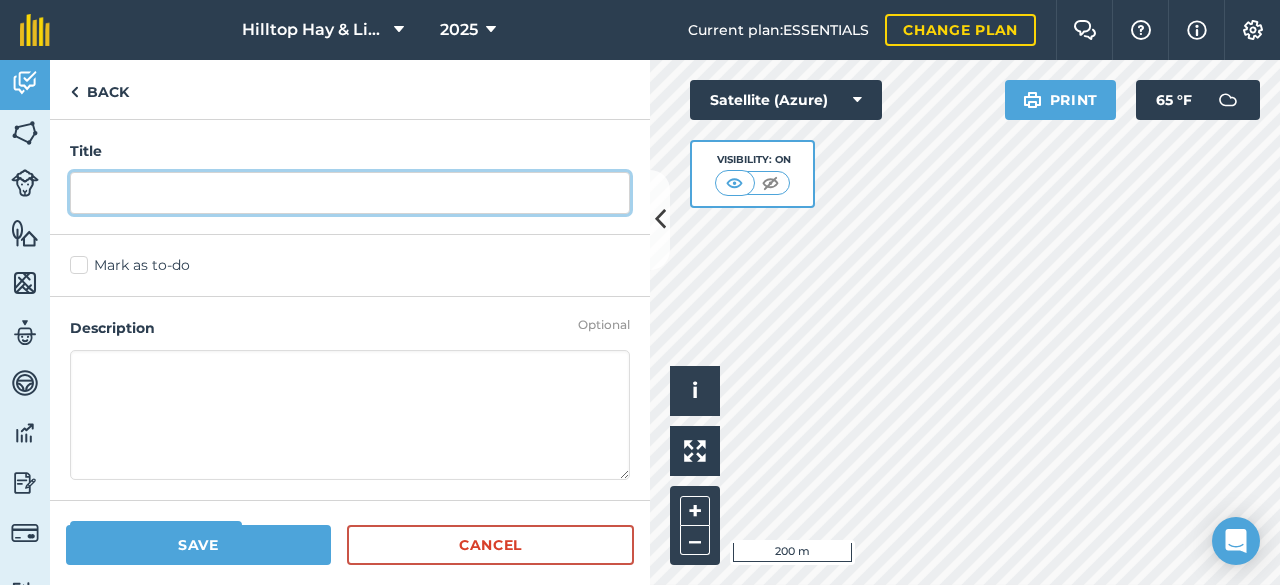 click at bounding box center (350, 193) 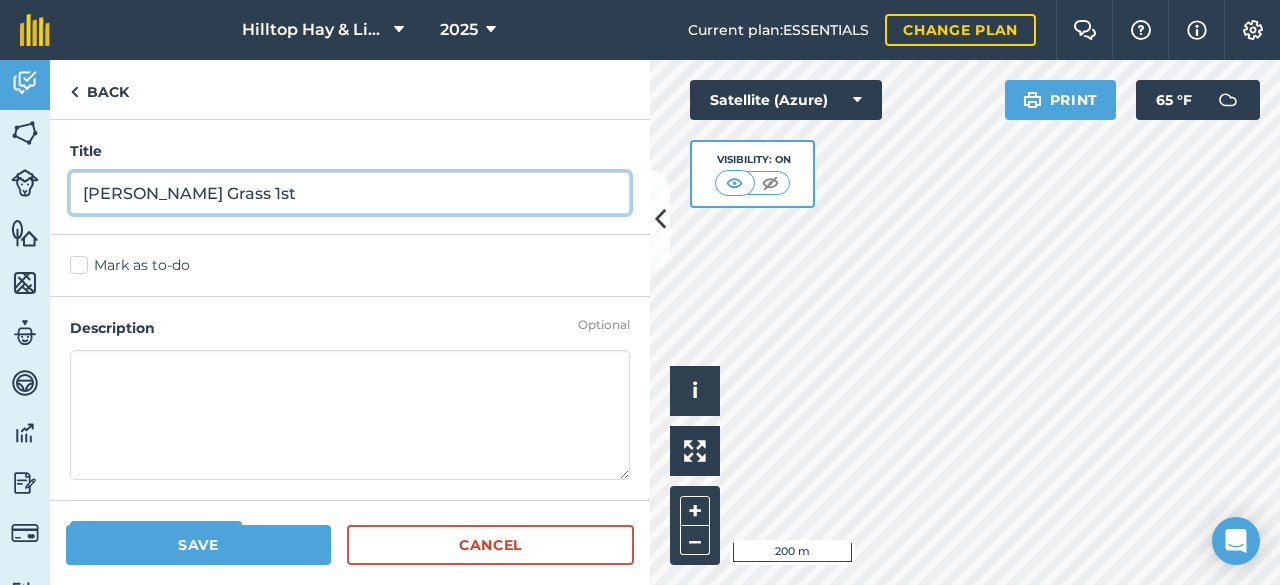 type on "[PERSON_NAME] Grass 1st" 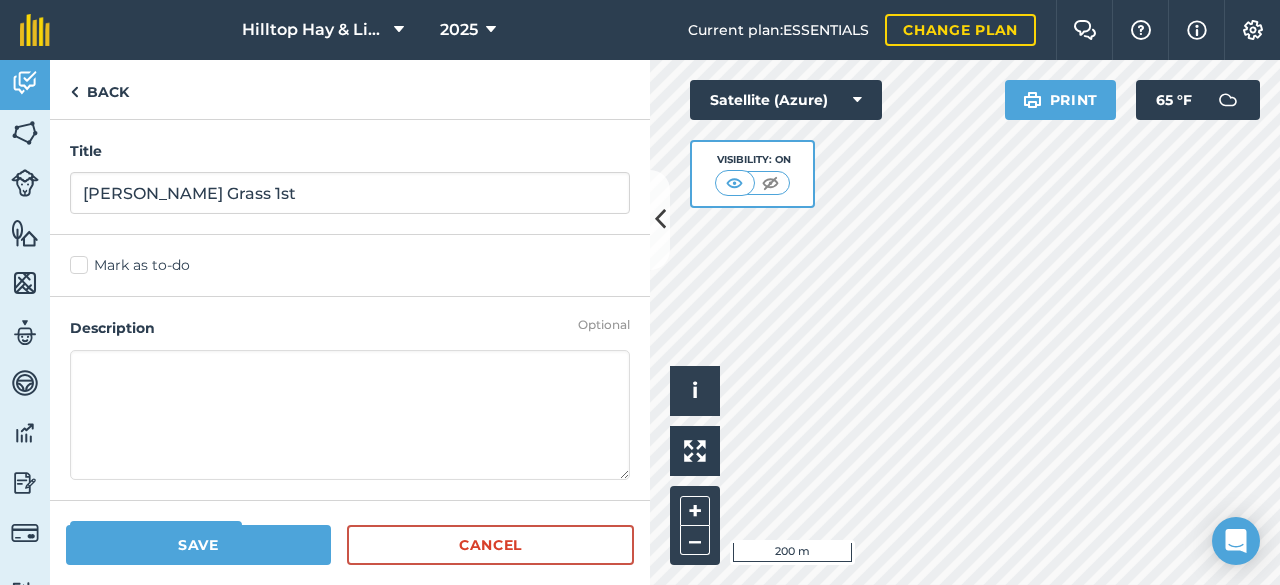 click at bounding box center (350, 415) 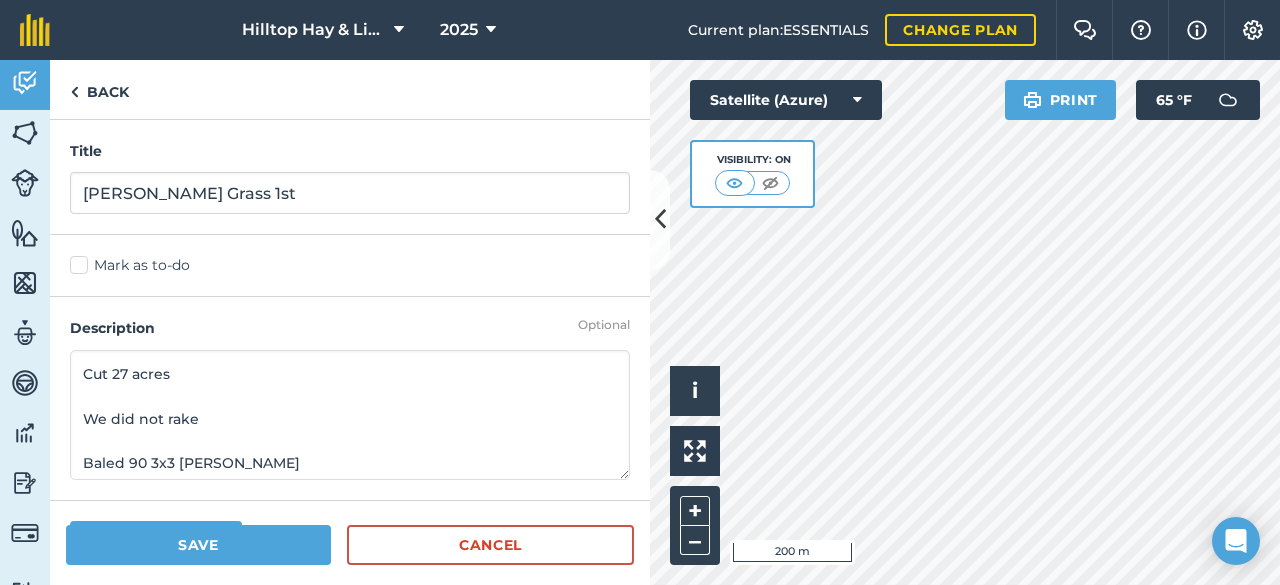 type on "Cut 27 acres
We did not rake
Baled 90 3x3 [PERSON_NAME]" 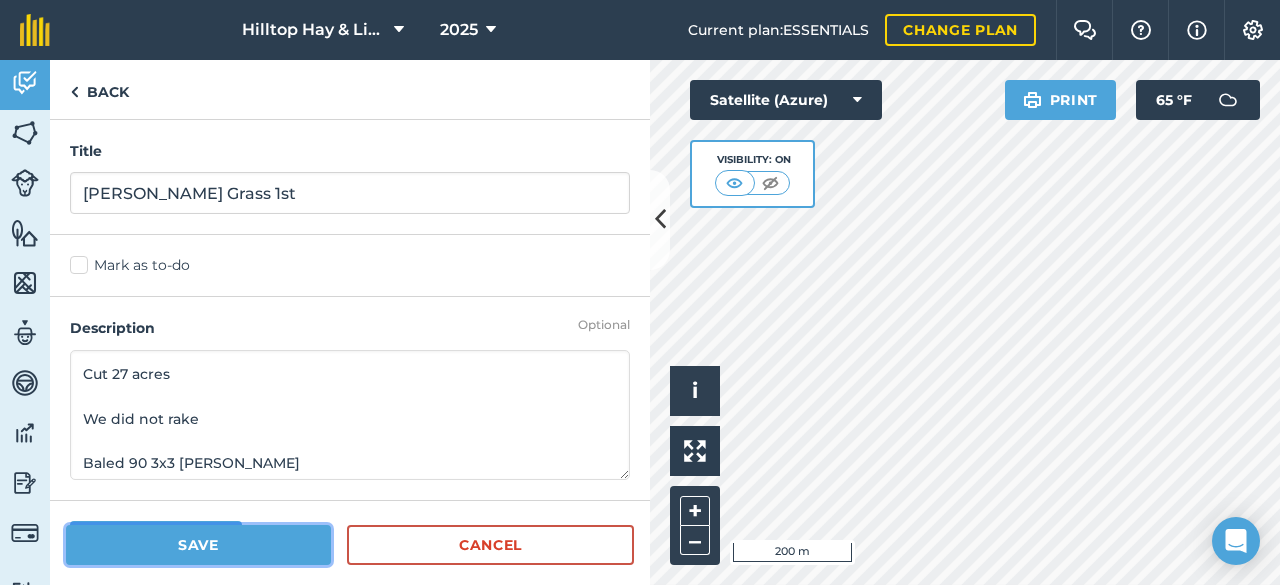 click on "Save" at bounding box center (198, 545) 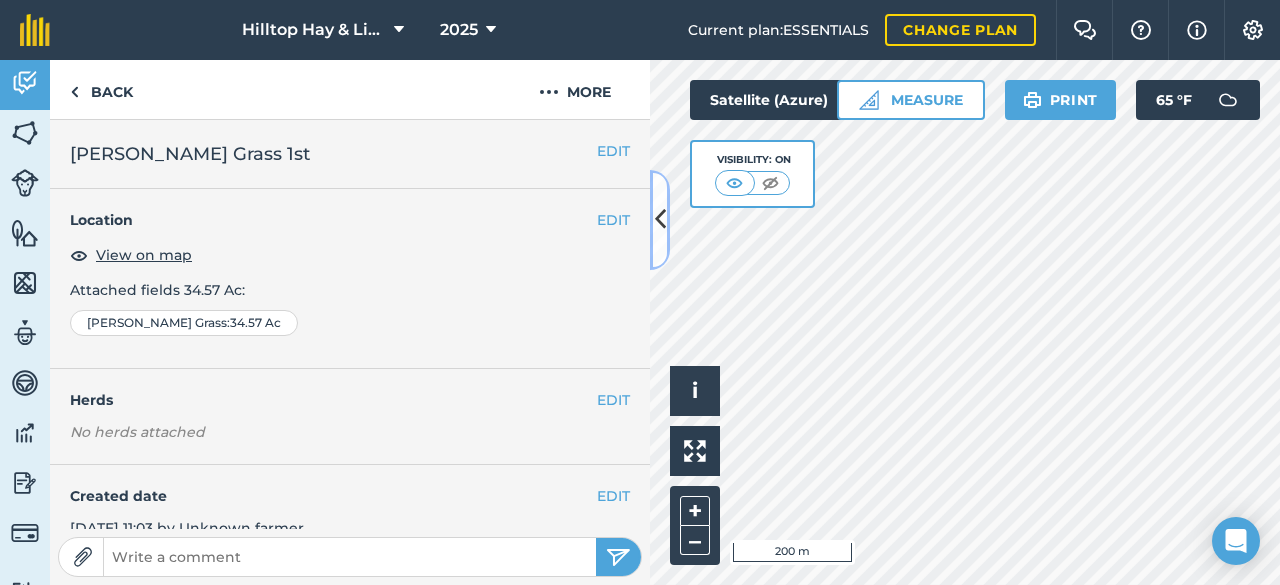 click at bounding box center [660, 219] 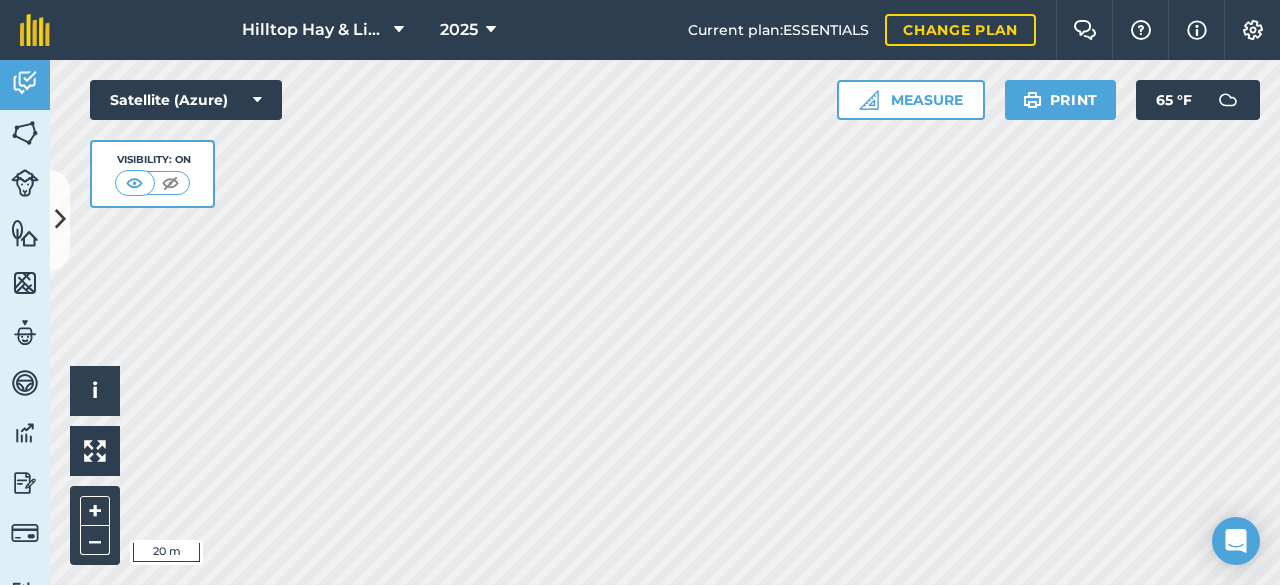 click on "Hilltop Hay & Livestock 2025 Current plan :  ESSENTIALS   Change plan Farm Chat Help Info Settings Hilltop Hay & Livestock  -  2025 Reproduced with the permission of  Microsoft Printed on  [DATE] Field usages No usage set ALFALFA GRASS PASTURE Activity Fields Livestock Features Maps Team Vehicles Data Reporting Billing Tutorials Tutorials   Back   More EDIT [PERSON_NAME] Grass 1st EDIT Location   View on map Attached fields   34.57   Ac : [PERSON_NAME] Grass :  34.57   Ac EDIT Herds No herds attached EDIT Created date [DATE] 11:03   by   Unknown farmer EDIT Tagged people [PERSON_NAME] EDIT Farm Year [DATE] [DATE] [PERSON_NAME] S Cut 27 acres We did not rake Baled 90 3x3 [PERSON_NAME] 10:32 Click to start drawing i © 2025 TomTom, Microsoft 20 m + – Satellite (Azure) Visibility: On Measure Print 65   ° F" at bounding box center [640, 292] 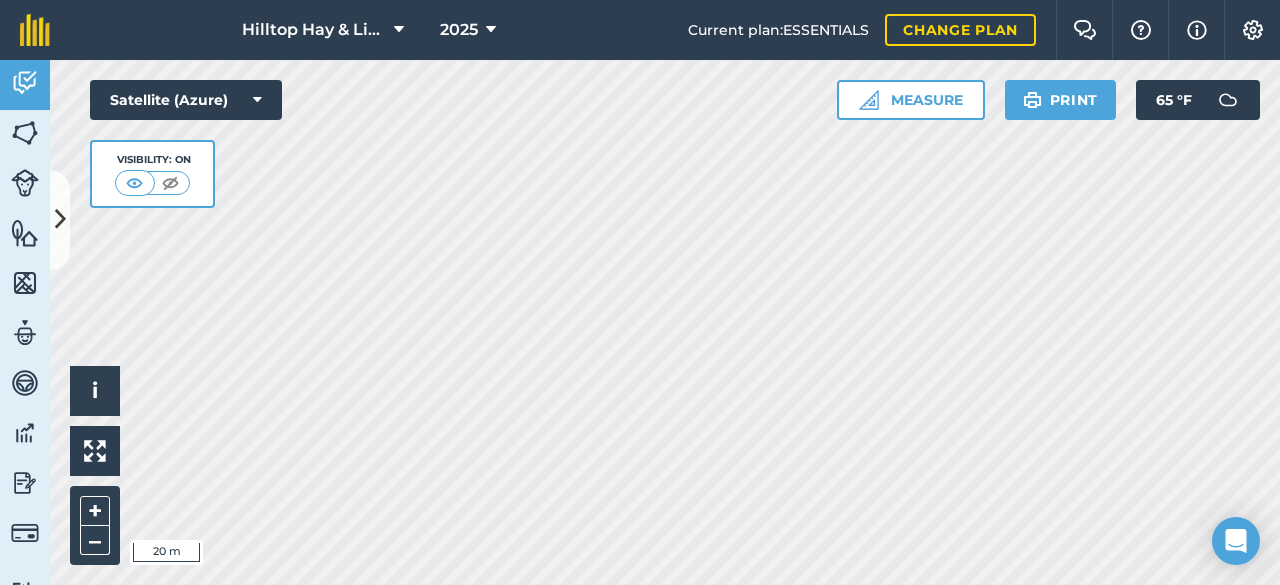 click on "Click to start drawing i © 2025 TomTom, Microsoft 20 m + – Satellite (Azure) Visibility: On Measure Print 65   ° F" at bounding box center [665, 322] 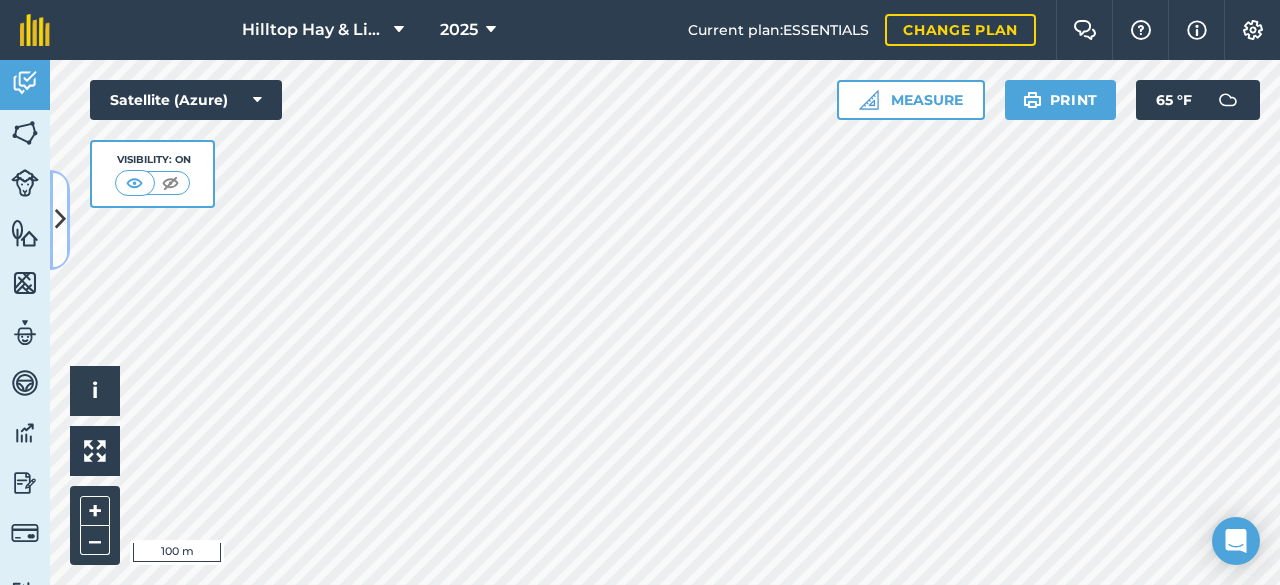click at bounding box center [60, 220] 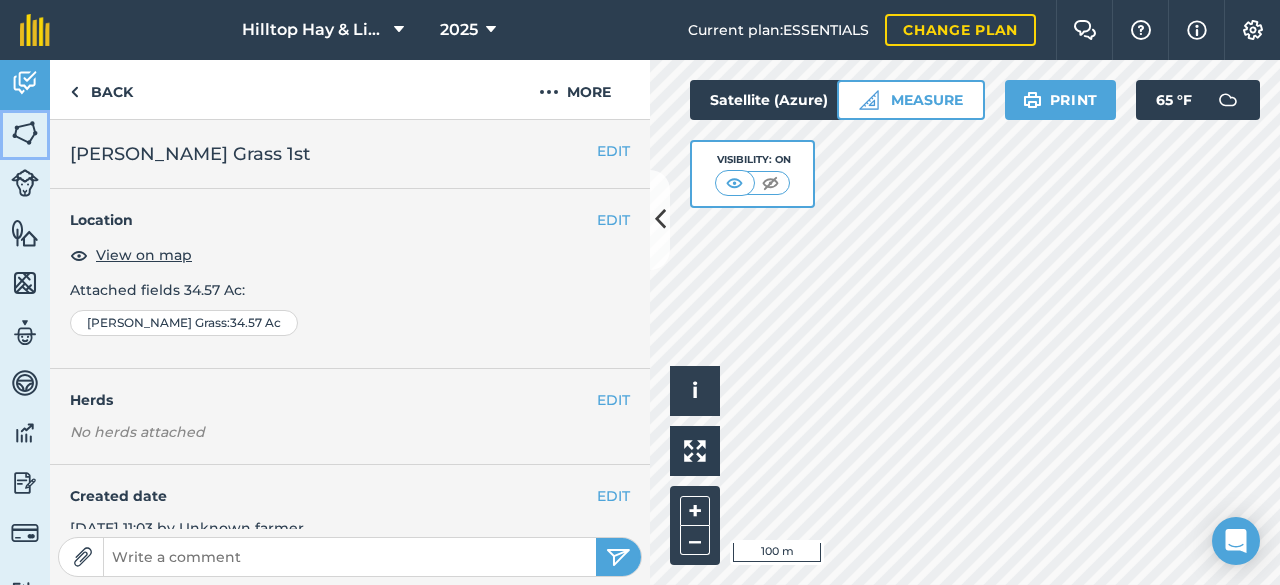 click at bounding box center [25, 133] 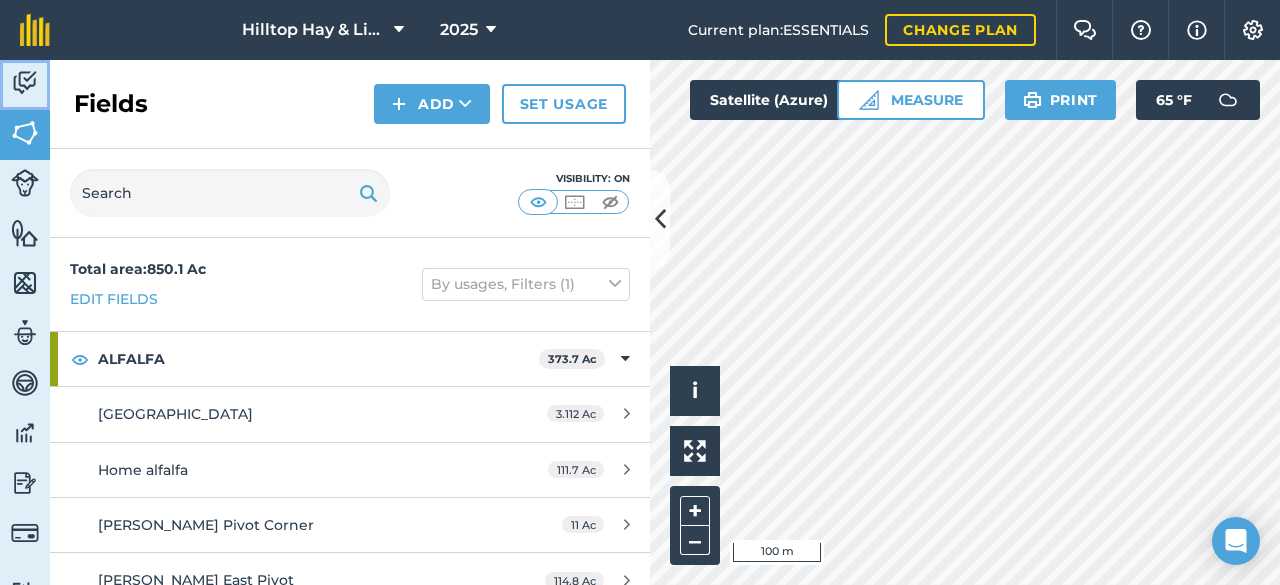 click at bounding box center [25, 83] 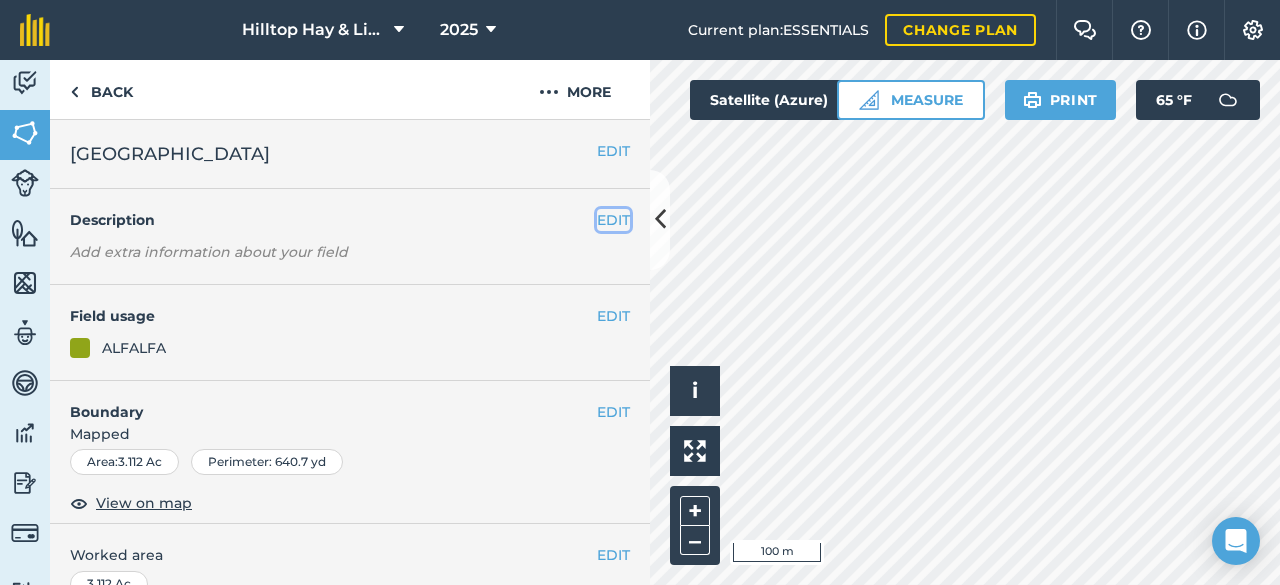 click on "EDIT" at bounding box center [613, 220] 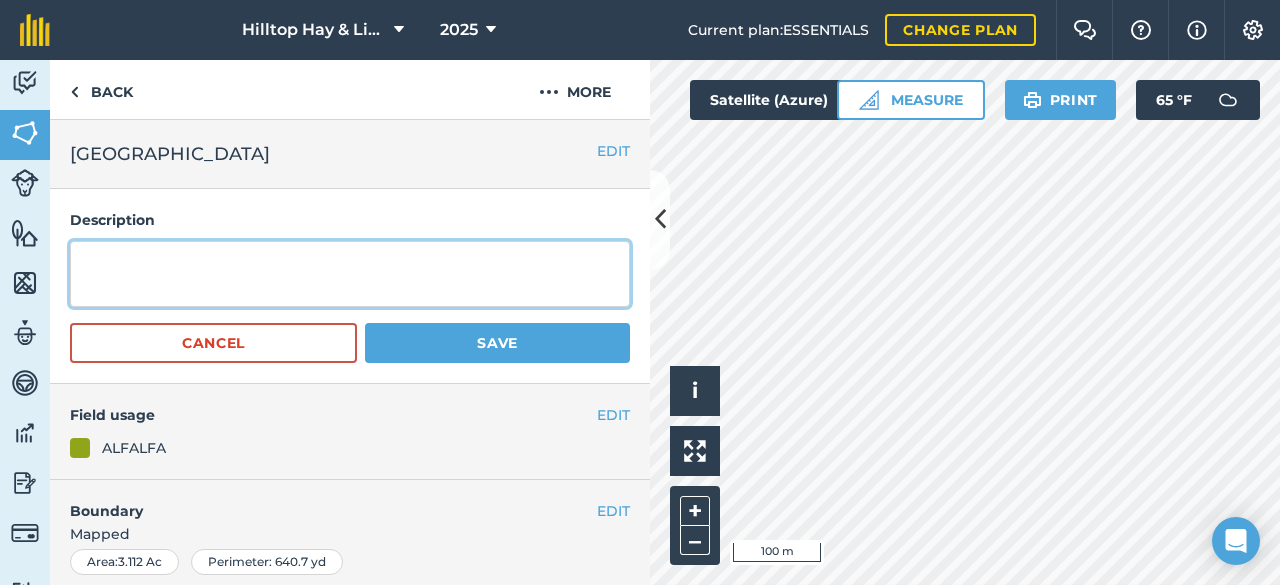 click at bounding box center (350, 274) 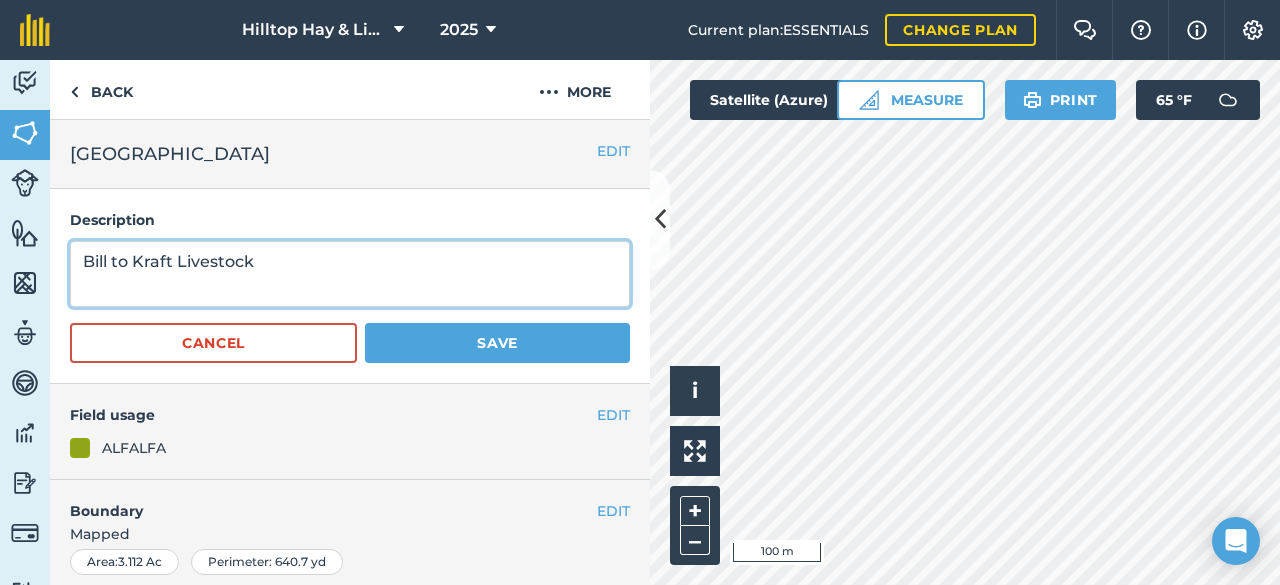 type on "Bill to Kraft Livestock" 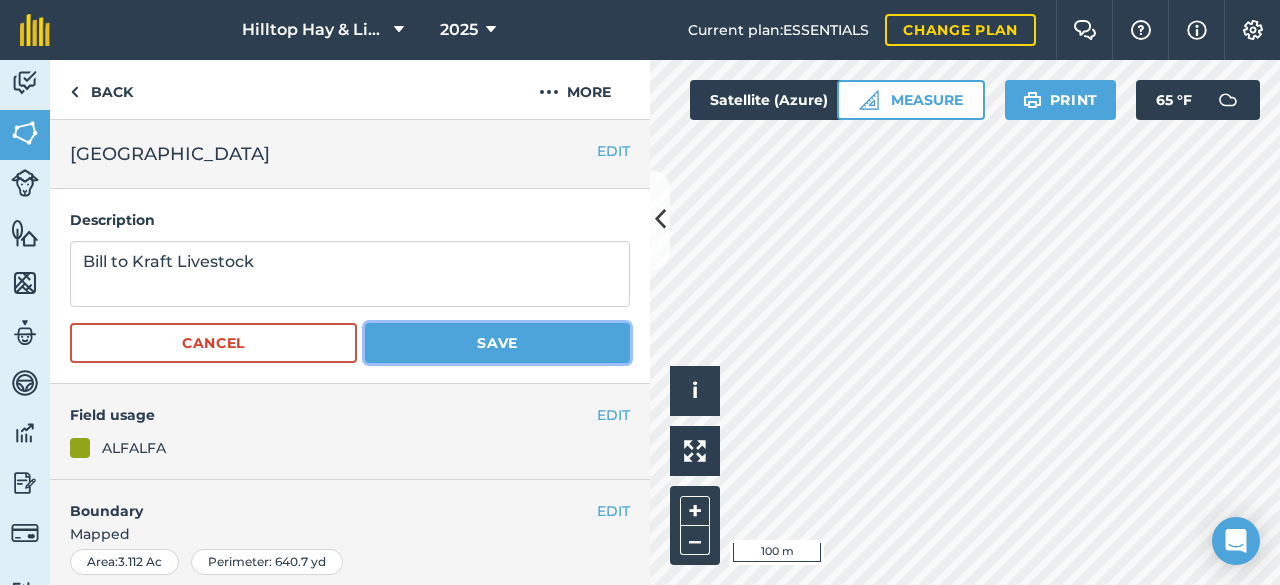 click on "Save" at bounding box center [497, 343] 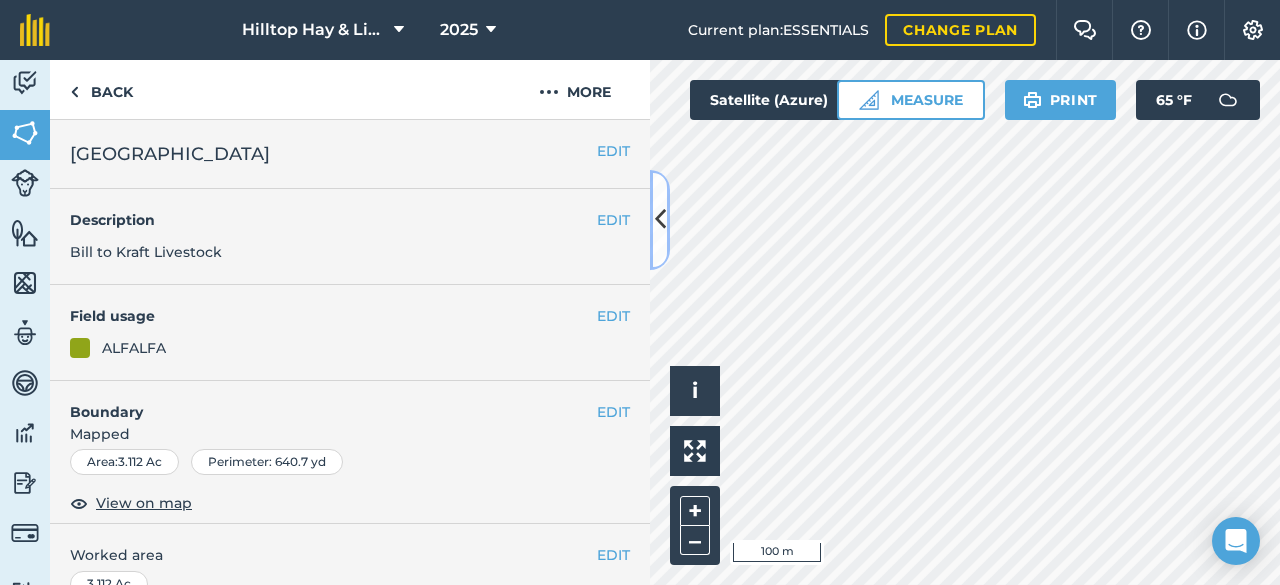 click at bounding box center (660, 220) 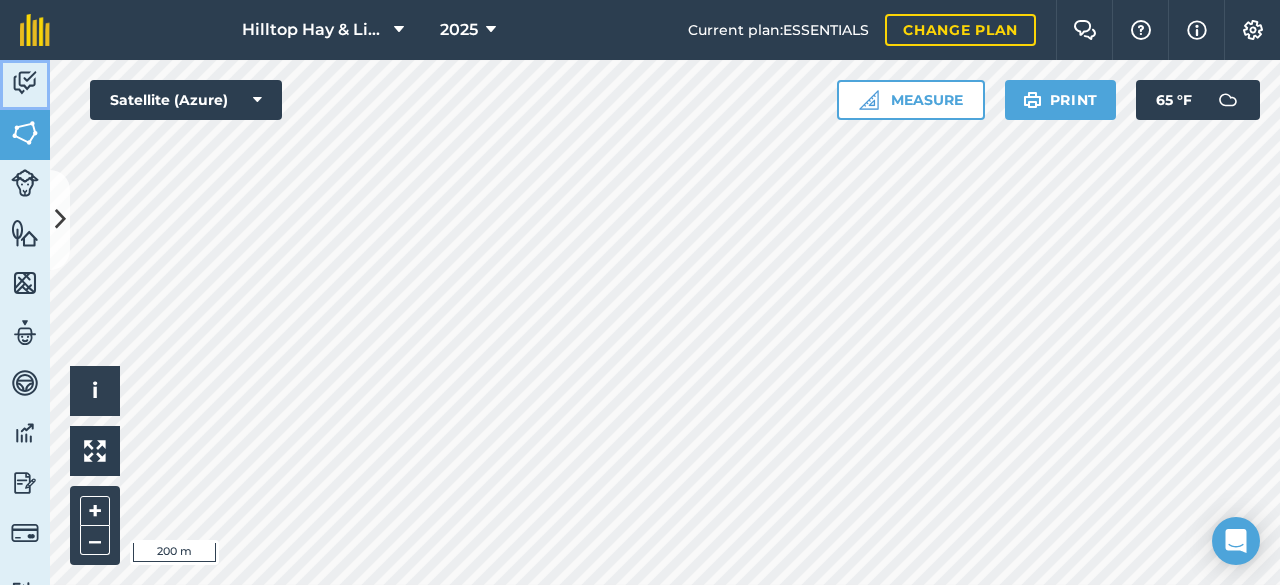 click at bounding box center [25, 83] 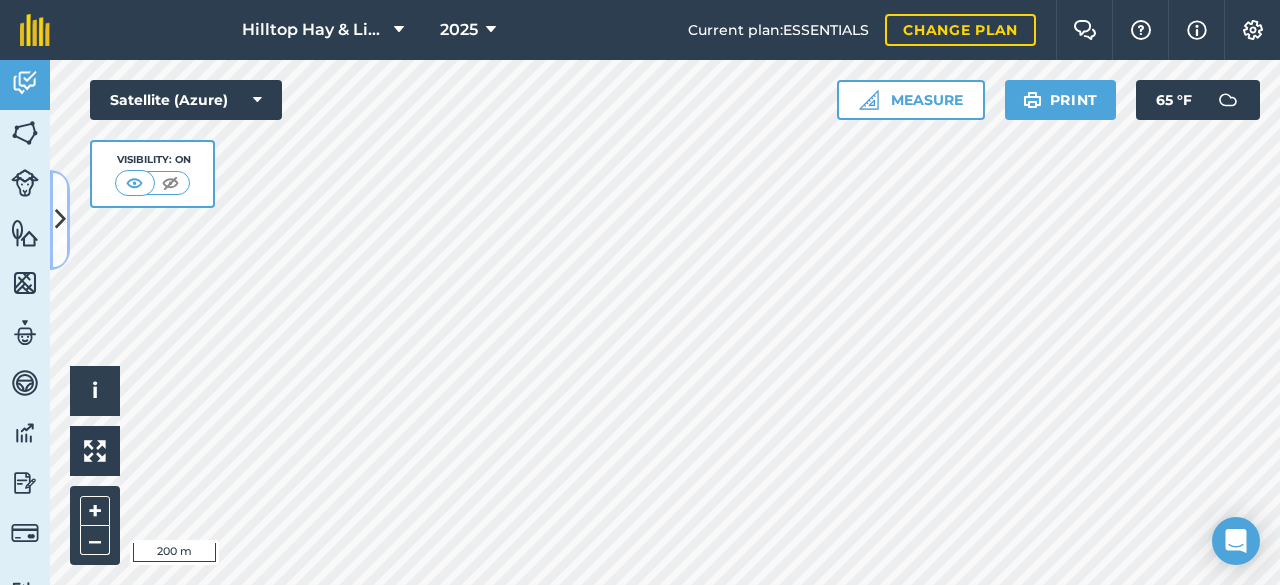 click at bounding box center [60, 220] 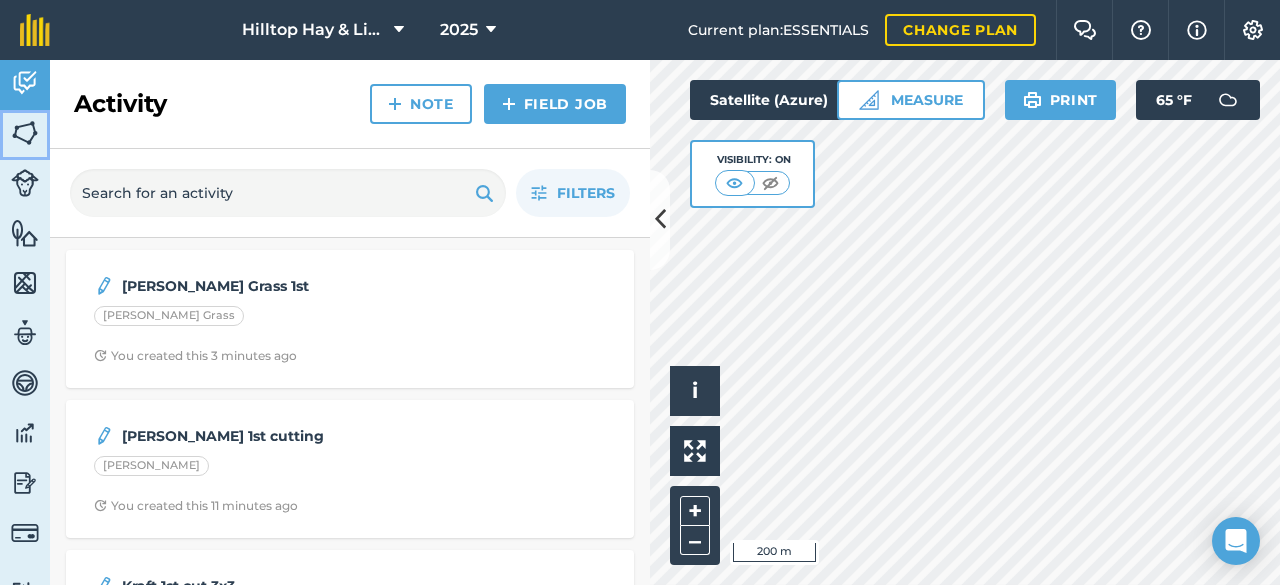 click at bounding box center [25, 133] 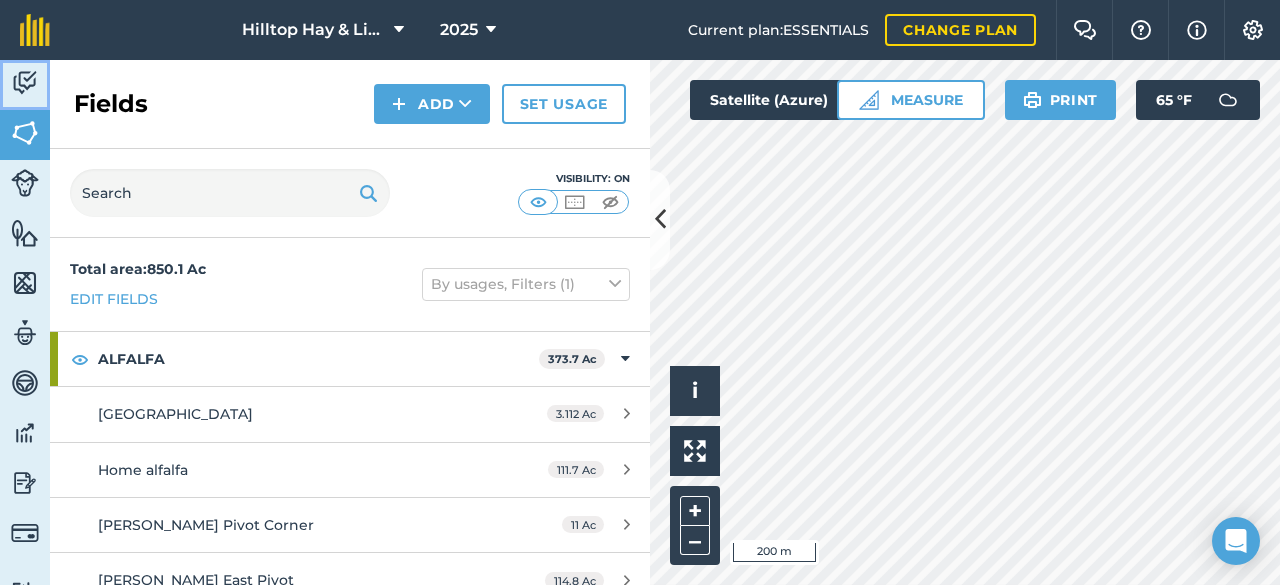 click at bounding box center [25, 83] 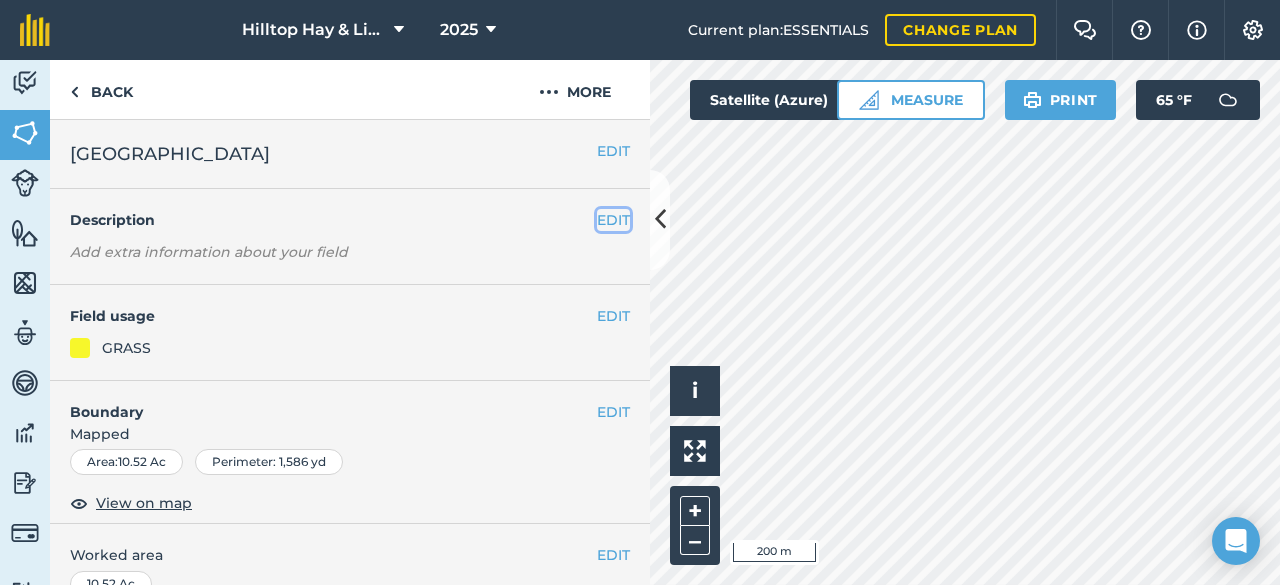 click on "EDIT" at bounding box center (613, 220) 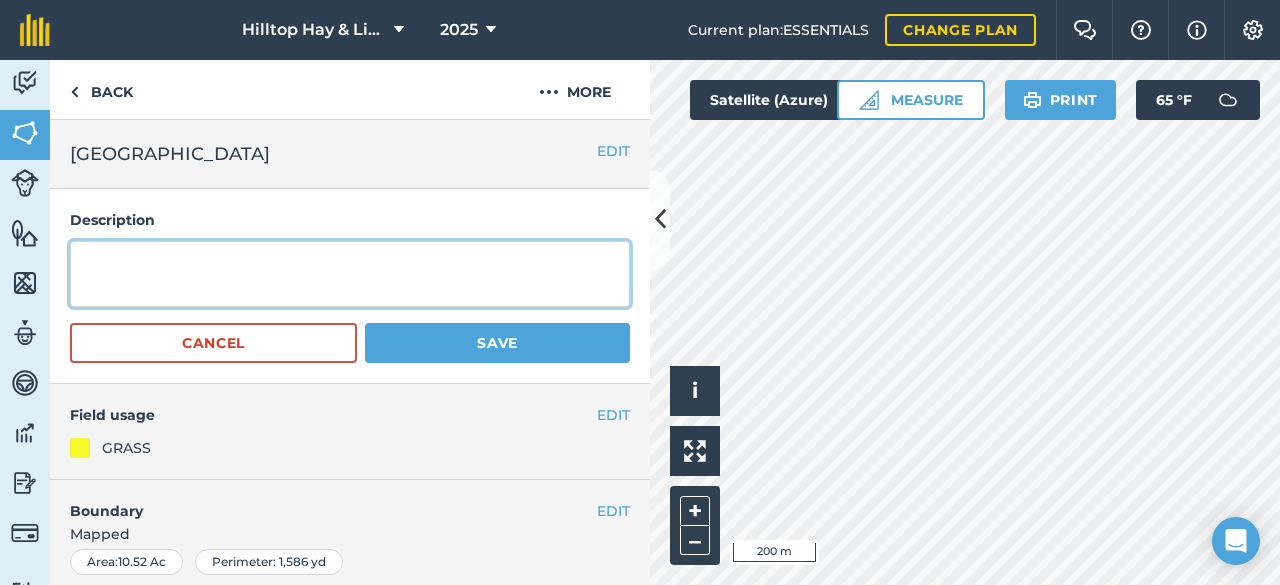 click at bounding box center [350, 274] 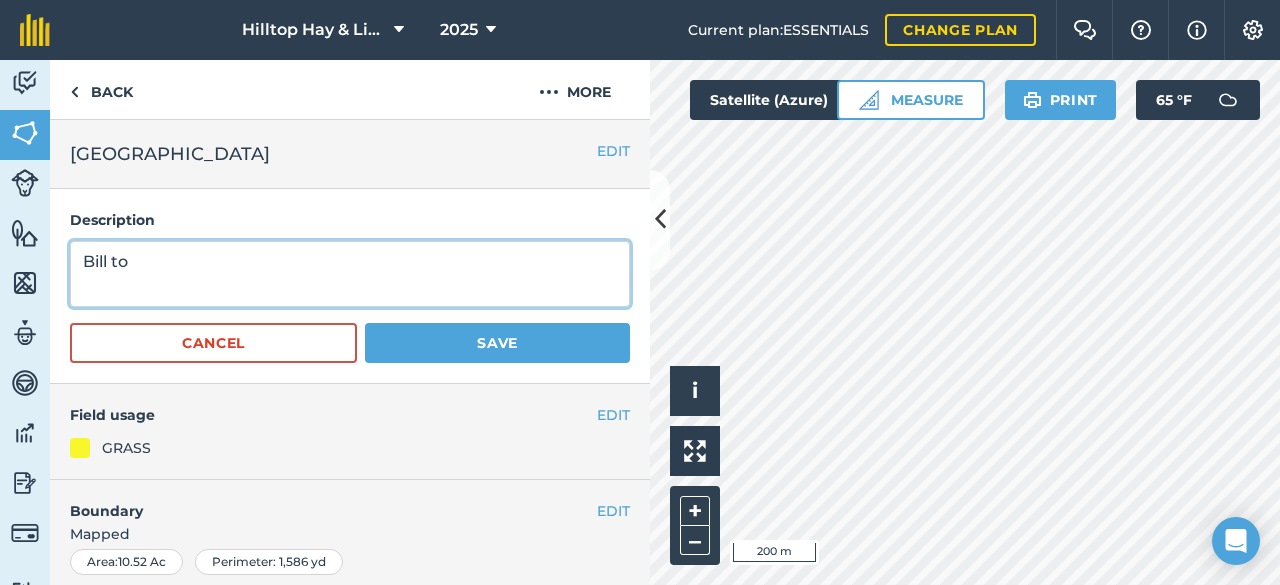 paste on "[STREET_ADDRESS][PERSON_NAME]" 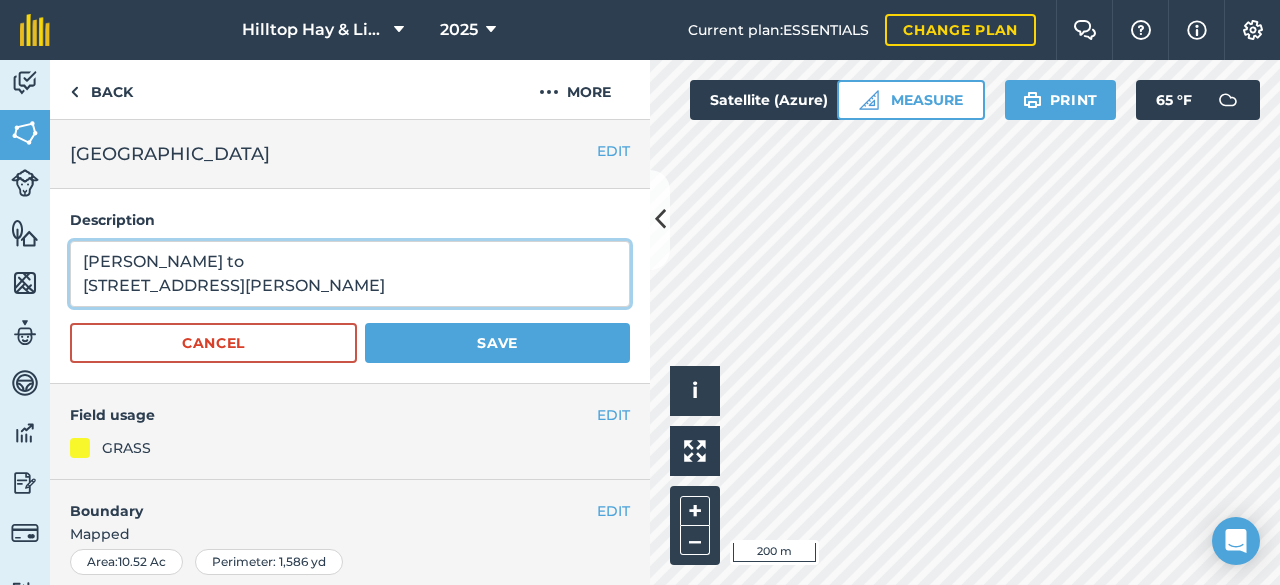 type on "[PERSON_NAME] to
[STREET_ADDRESS][PERSON_NAME]" 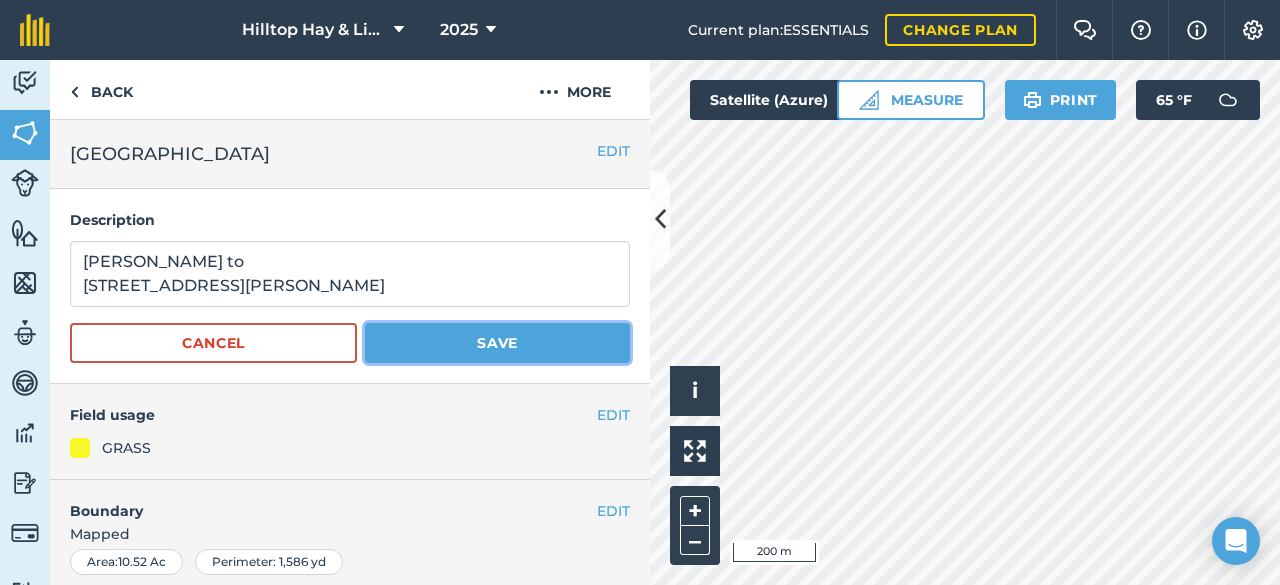 click on "Save" at bounding box center (497, 343) 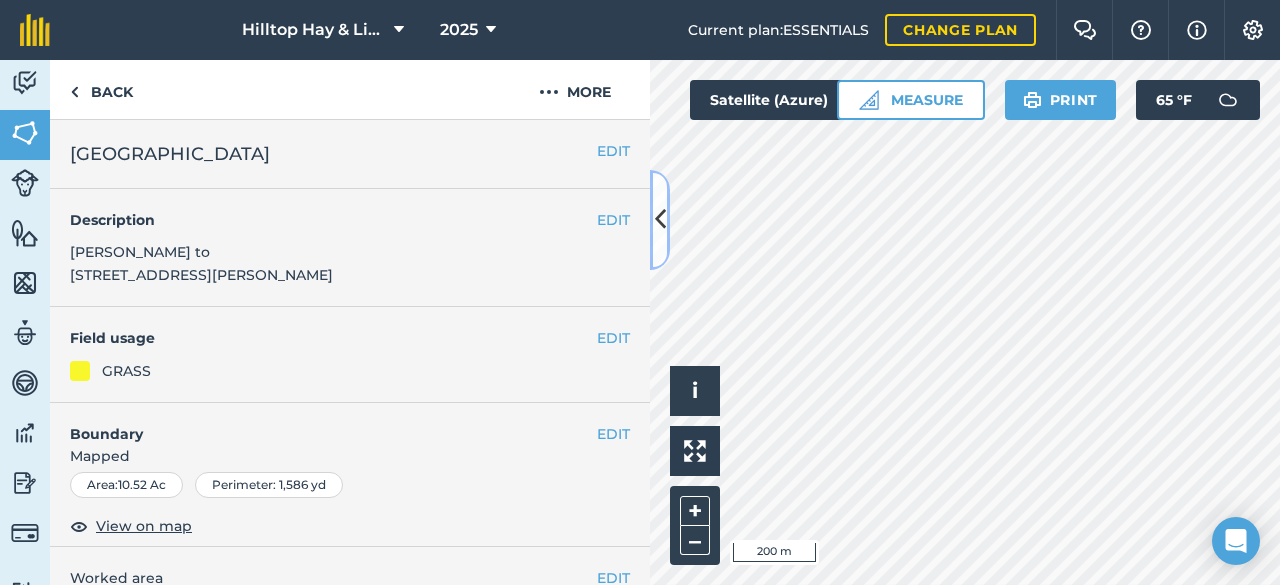click at bounding box center [660, 220] 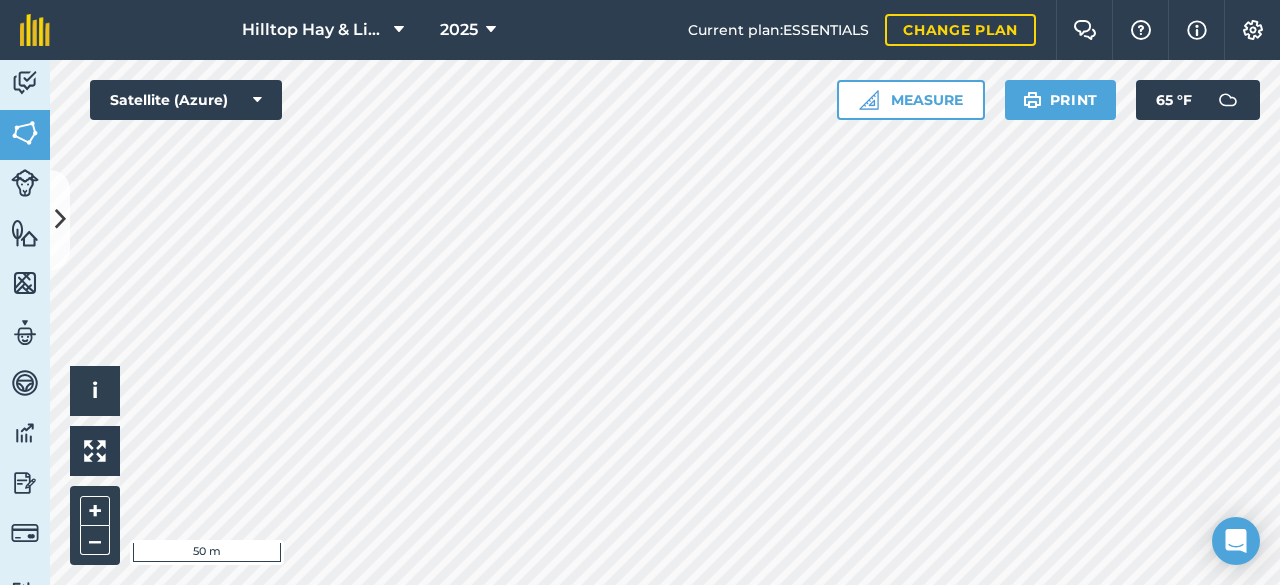 click on "Hilltop Hay & Livestock 2025 Current plan :  ESSENTIALS   Change plan Farm Chat Help Info Settings Hilltop Hay & Livestock  -  2025 Reproduced with the permission of  Microsoft Printed on  [DATE] Field usages No usage set ALFALFA GRASS PASTURE Activity Fields Livestock Features Maps Team Vehicles Data Reporting Billing Tutorials Tutorials   Back   More EDIT Zebra Ranch  EDIT Description Bill to
[STREET_ADDRESS][PERSON_NAME] EDIT Field usage GRASS EDIT Boundary   Mapped Area :  10.52   Ac Perimeter :   1,586   yd   View on map EDIT Worked area 10.52   Ac Sub-fields   Divide your fields into sections, e.g. for multiple crops or grazing blocks   Add sub-fields Add field job Add note   Field Health To-Do Field History Reports There are no outstanding tasks for this field. Click to start drawing i © 2025 TomTom, Microsoft 50 m + – Satellite (Azure) Measure Print 65   ° F" at bounding box center (640, 292) 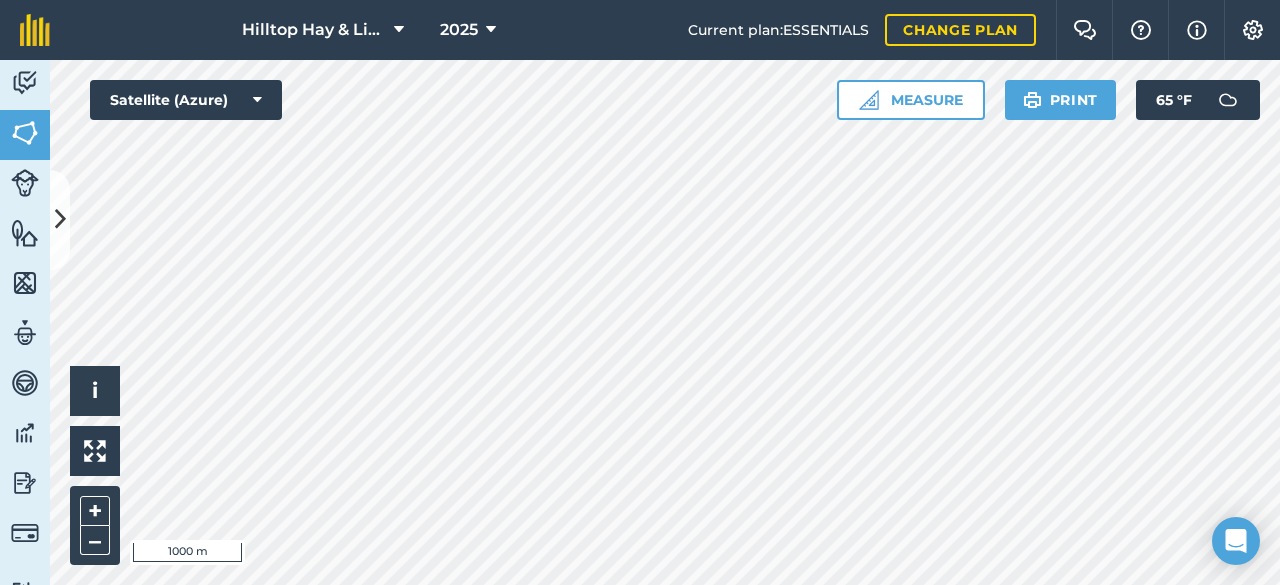 click on "Hilltop Hay & Livestock 2025 Current plan :  ESSENTIALS   Change plan Farm Chat Help Info Settings Hilltop Hay & Livestock  -  2025 Reproduced with the permission of  Microsoft Printed on  [DATE] Field usages No usage set ALFALFA GRASS PASTURE Activity Fields Livestock Features Maps Team Vehicles Data Reporting Billing Tutorials Tutorials   Back   More EDIT Zebra Ranch  EDIT Description Bill to
[STREET_ADDRESS][PERSON_NAME] EDIT Field usage GRASS EDIT Boundary   Mapped Area :  10.52   Ac Perimeter :   1,586   yd   View on map EDIT Worked area 10.52   Ac Sub-fields   Divide your fields into sections, e.g. for multiple crops or grazing blocks   Add sub-fields Add field job Add note   Field Health To-Do Field History Reports There are no outstanding tasks for this field. Click to start drawing i © 2025 TomTom, Microsoft 1000 m + – Satellite (Azure) Measure Print 65   ° F" at bounding box center [640, 292] 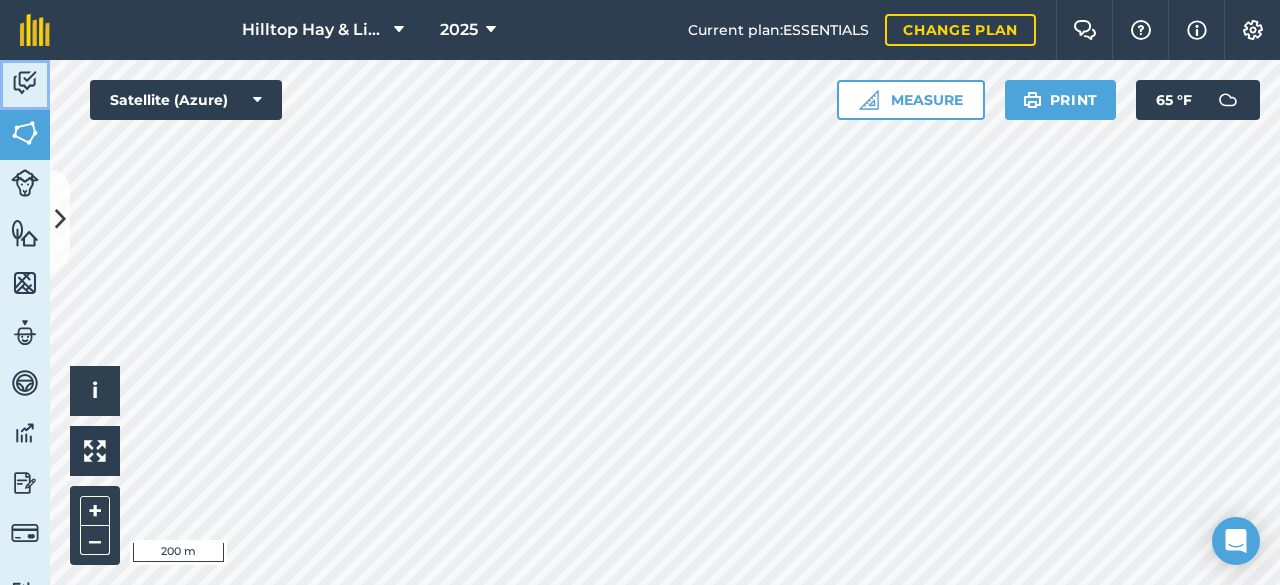 click at bounding box center (25, 83) 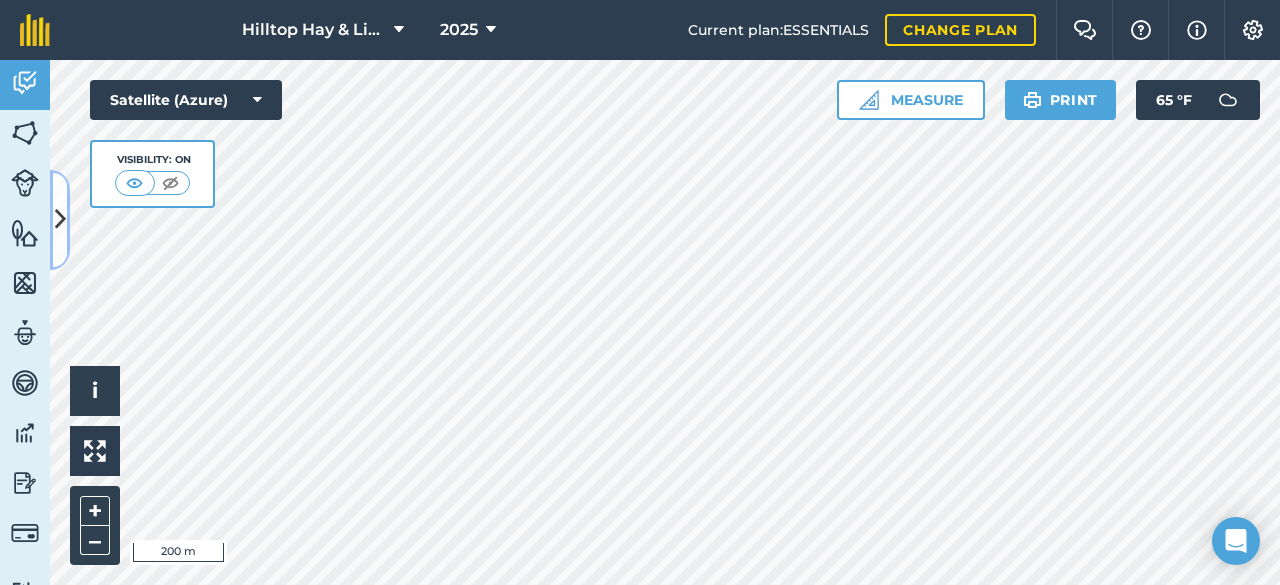 click at bounding box center (60, 220) 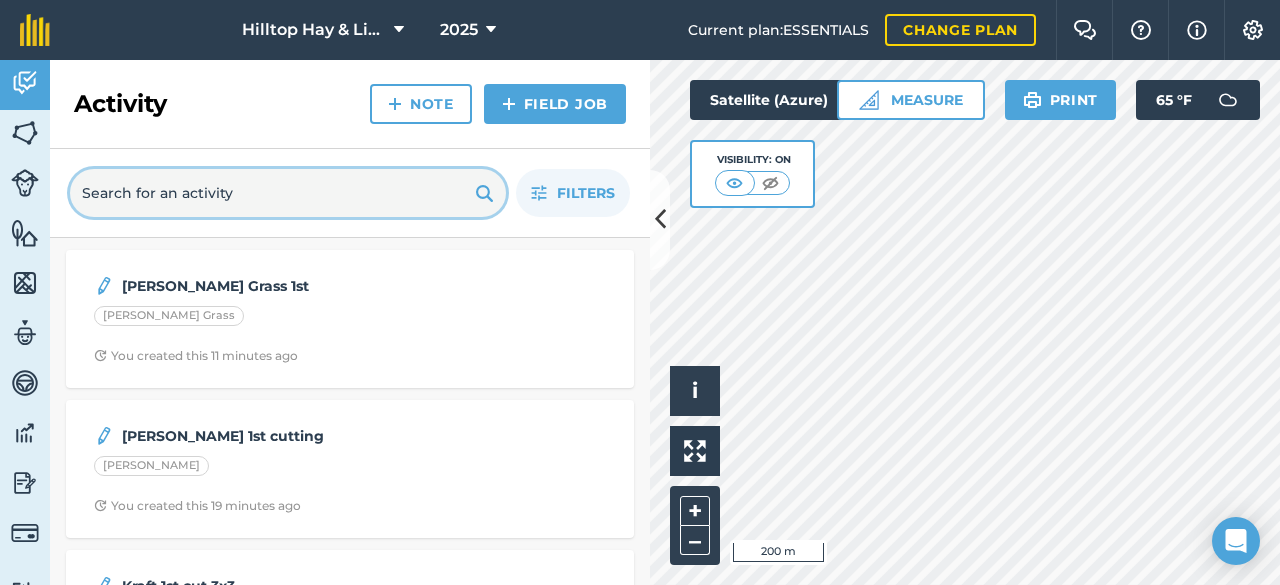 click at bounding box center (288, 193) 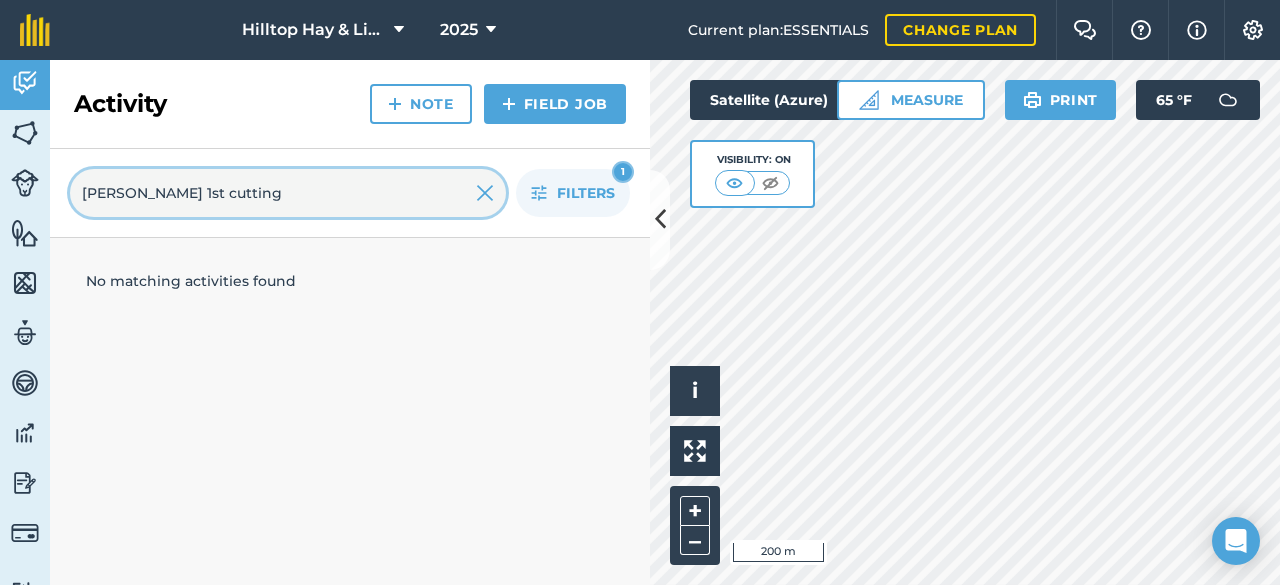type on "[PERSON_NAME] 1st cutting" 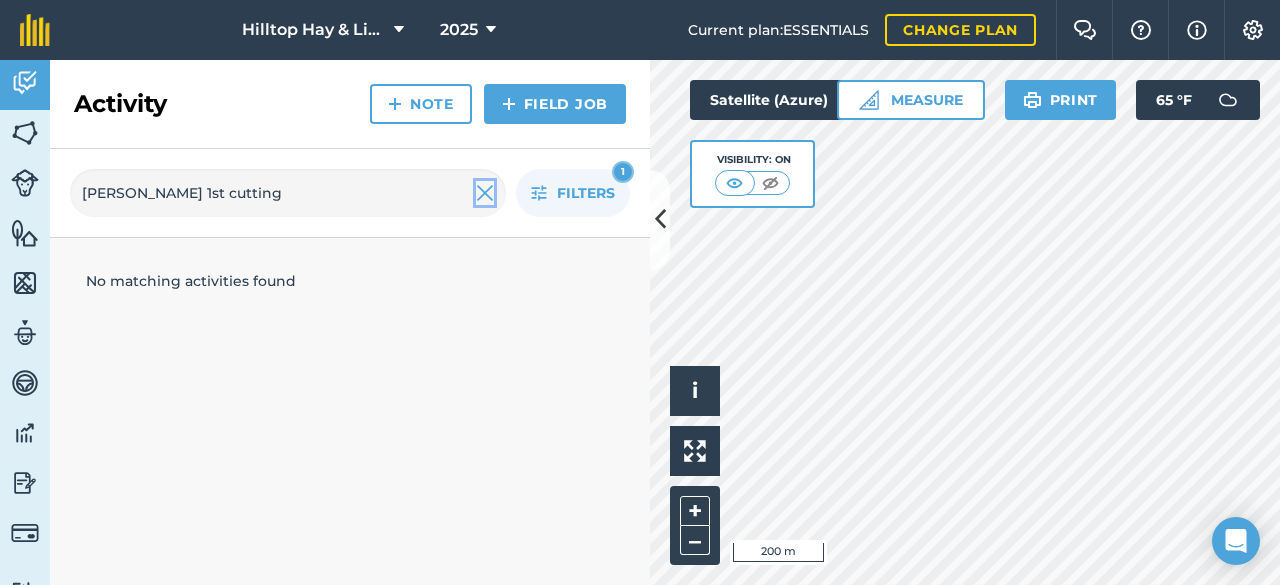 click at bounding box center (485, 193) 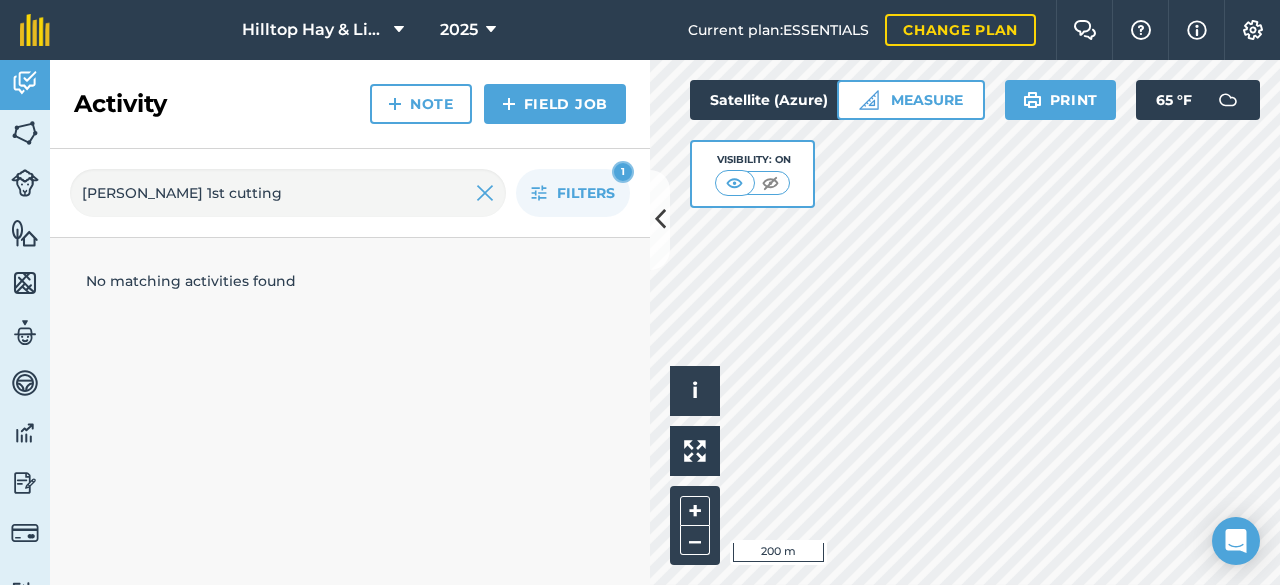 type 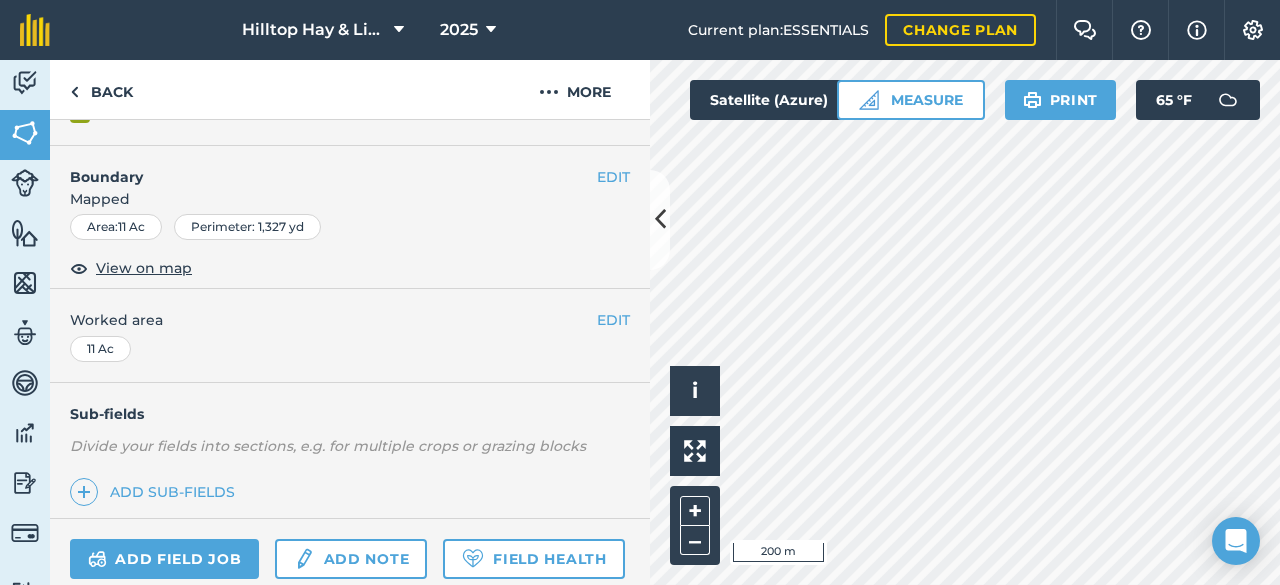 scroll, scrollTop: 407, scrollLeft: 0, axis: vertical 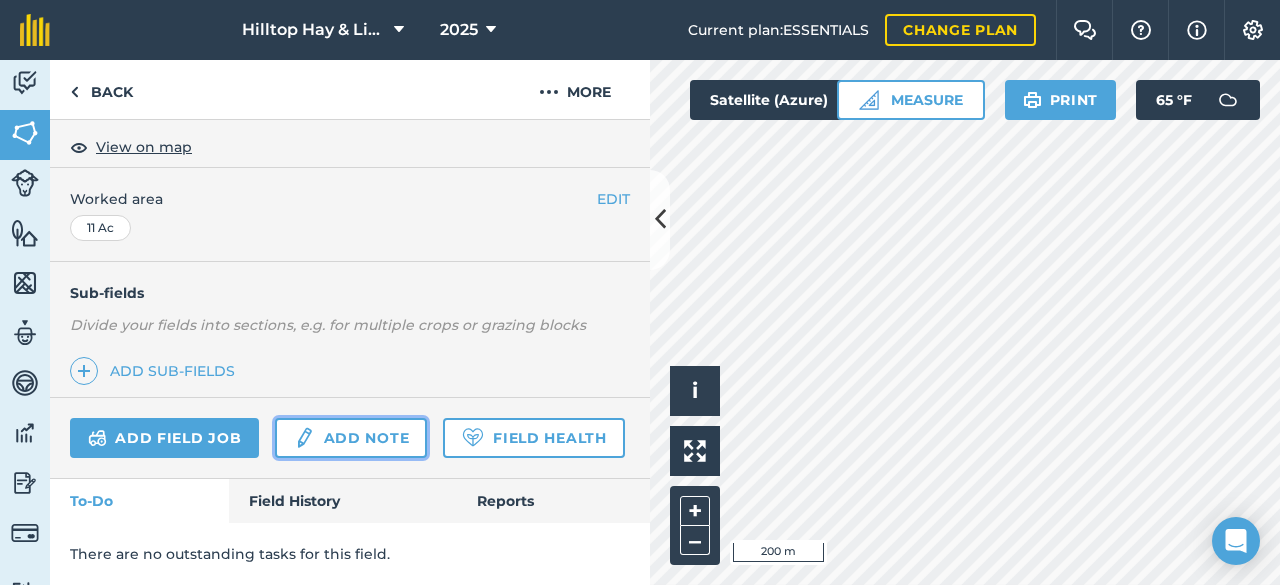 click on "Add note" at bounding box center [351, 438] 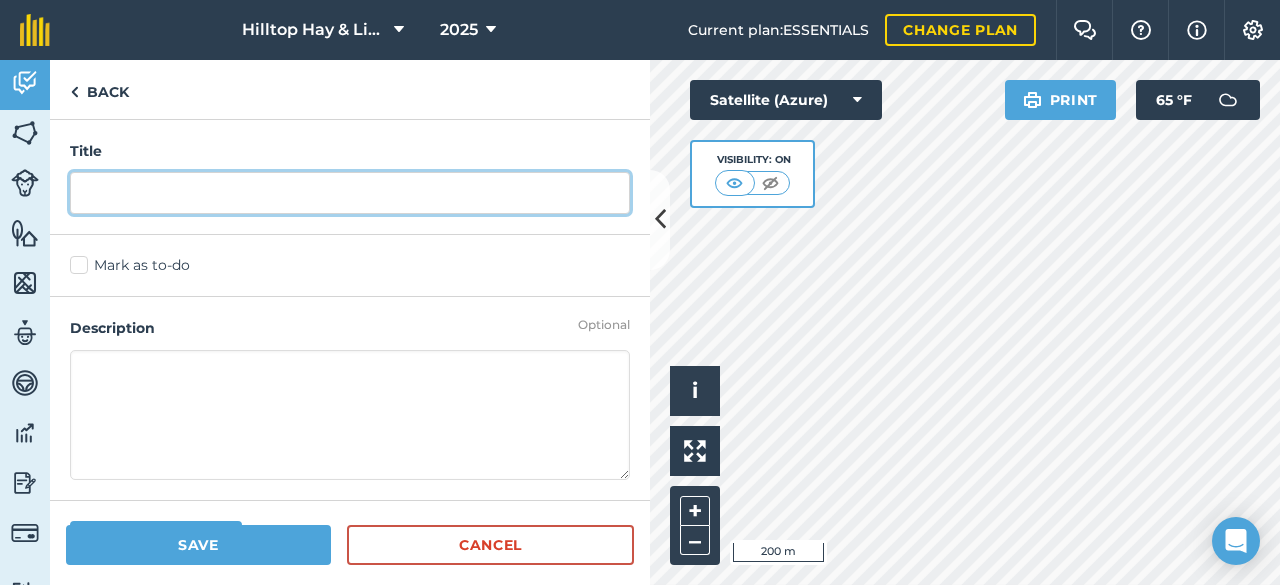 click at bounding box center [350, 193] 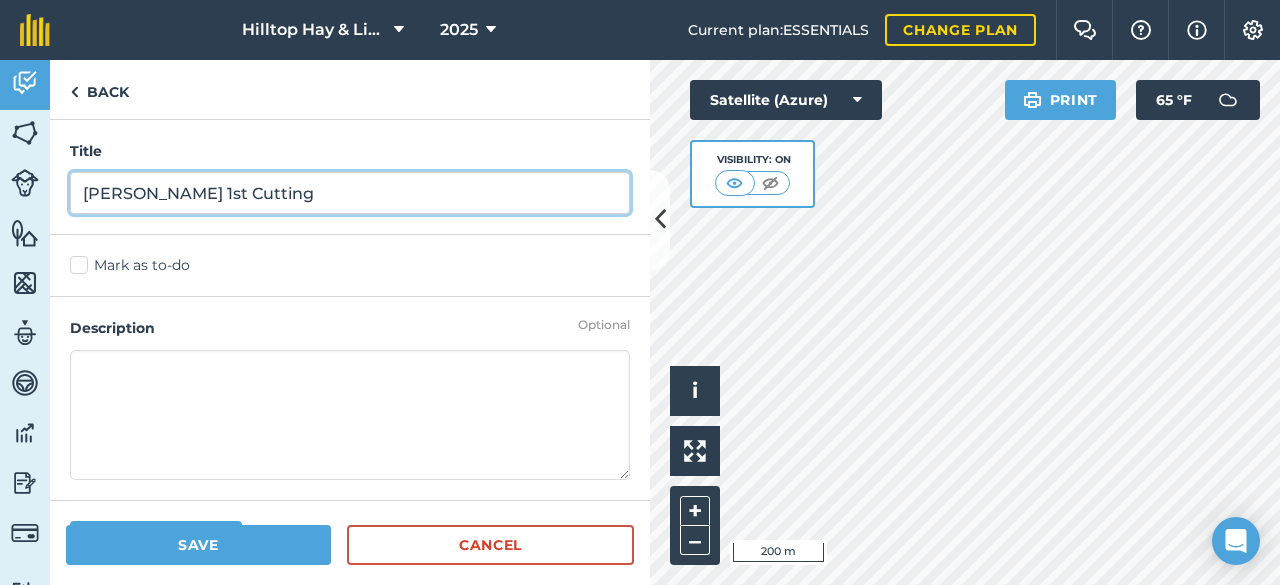 type on "[PERSON_NAME] 1st Cutting" 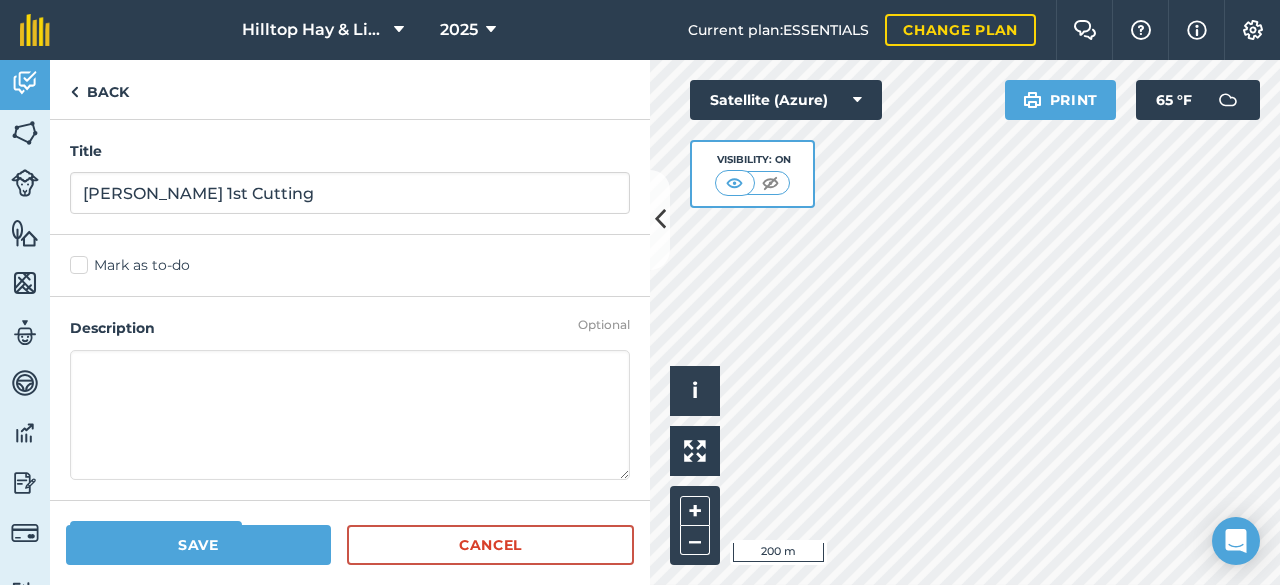 click at bounding box center (350, 415) 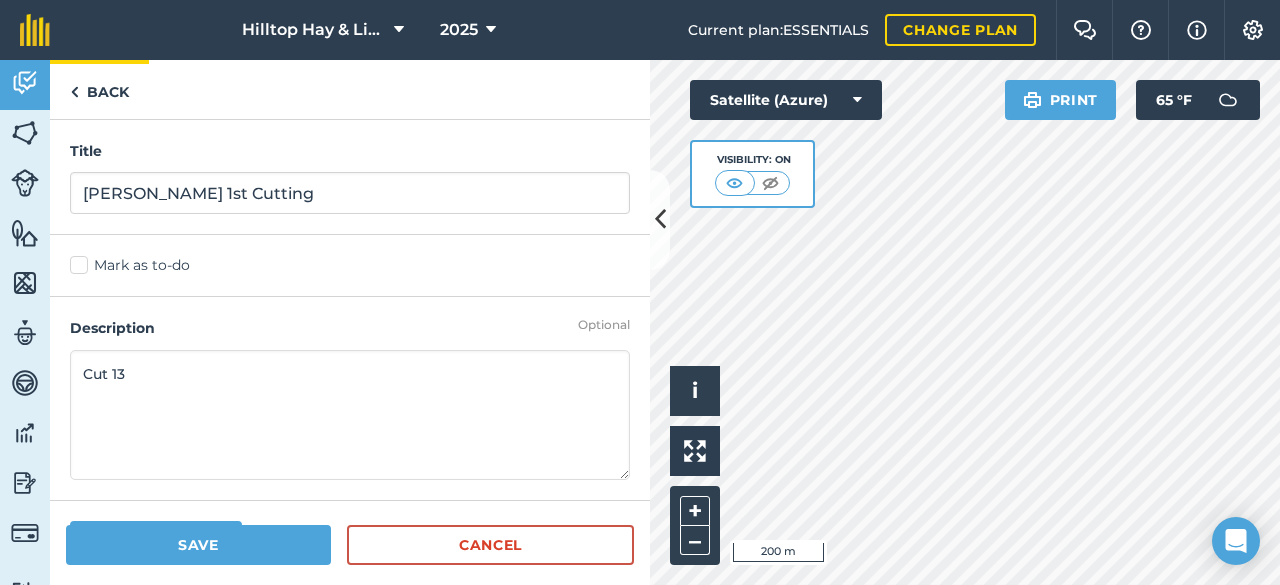 type on "Cut 13" 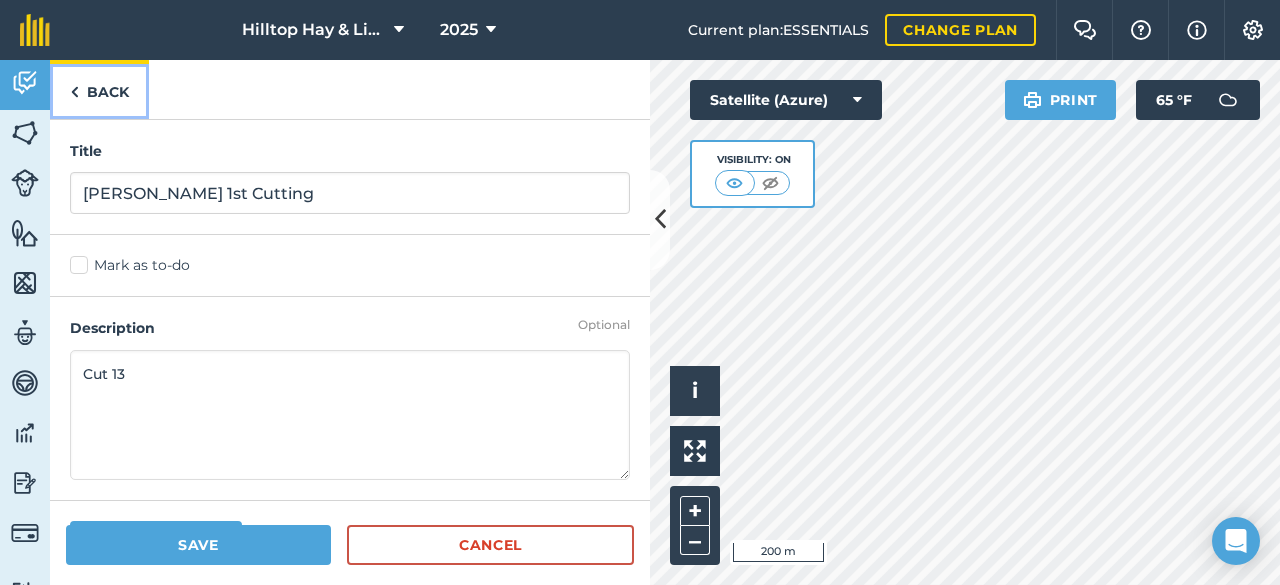 click on "Back" at bounding box center [99, 89] 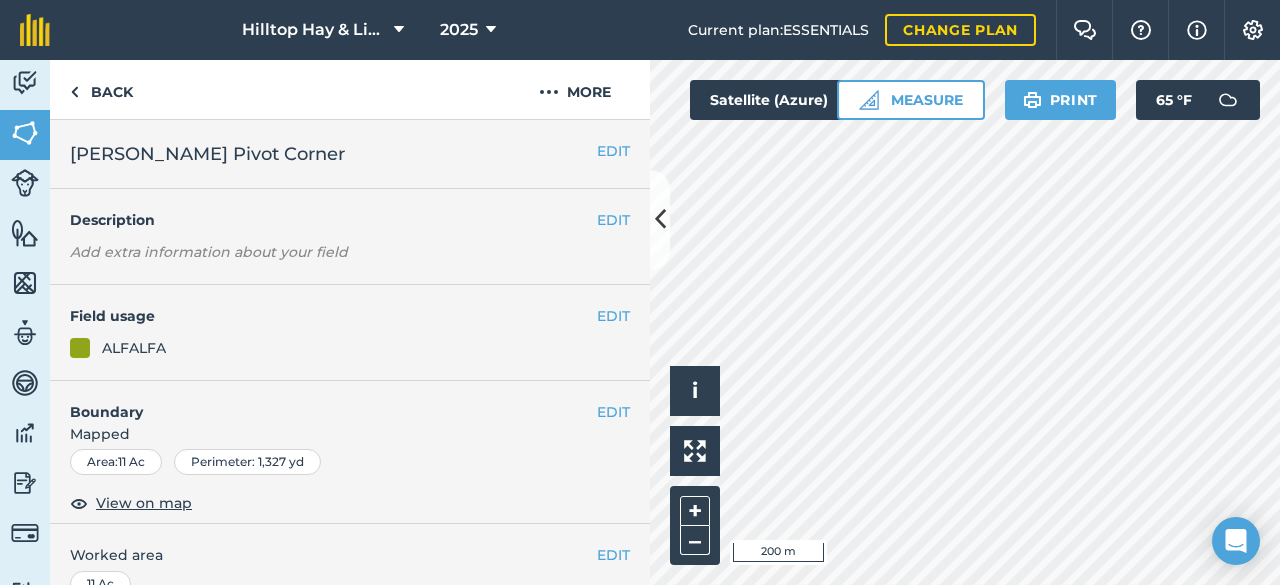 scroll, scrollTop: 407, scrollLeft: 0, axis: vertical 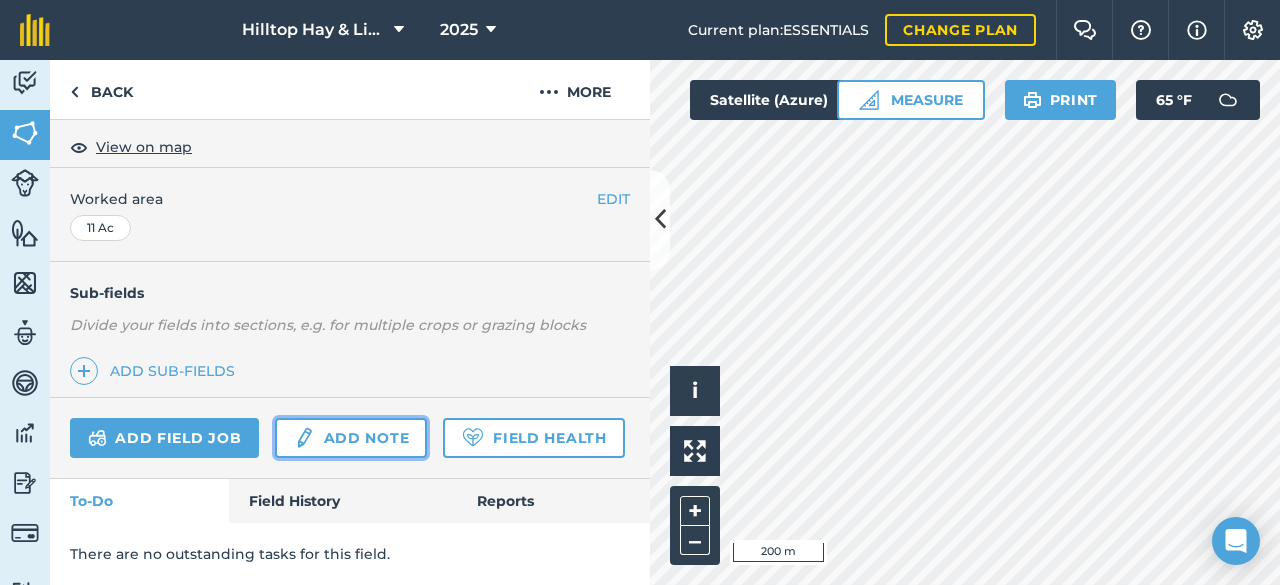 click on "Add note" at bounding box center [351, 438] 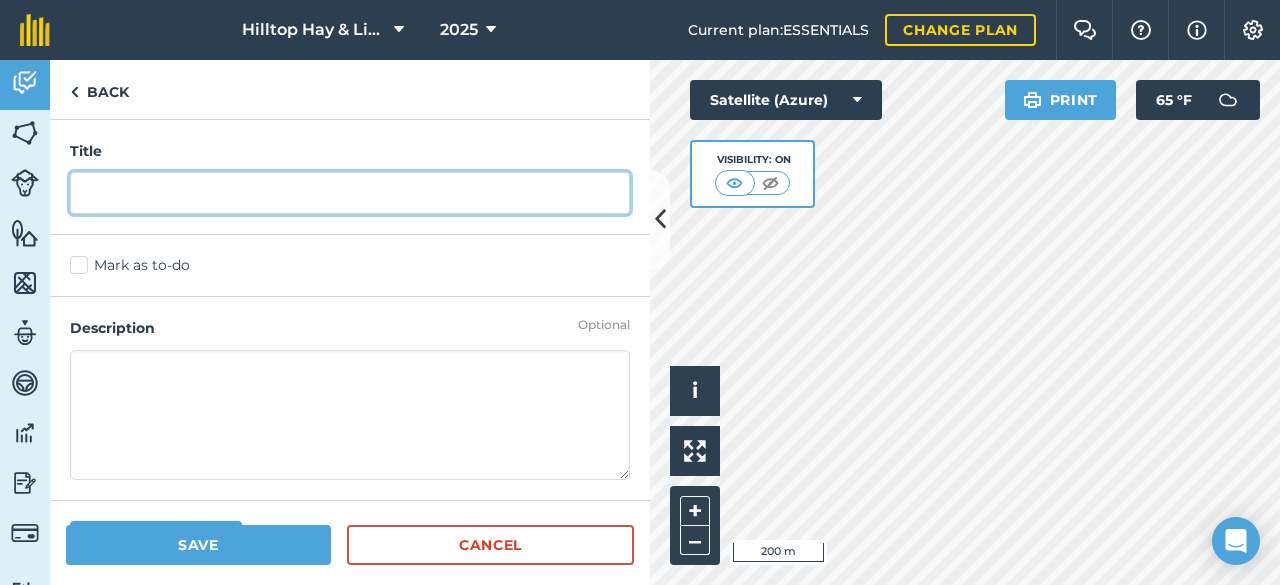 click at bounding box center (350, 193) 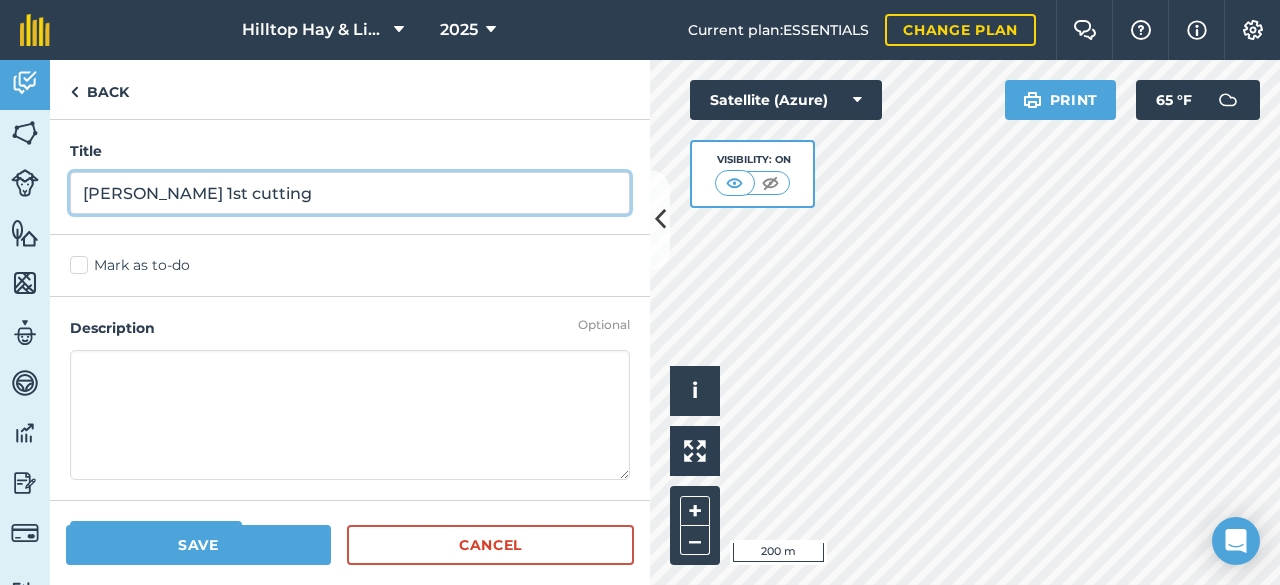 type on "[PERSON_NAME] 1st cutting" 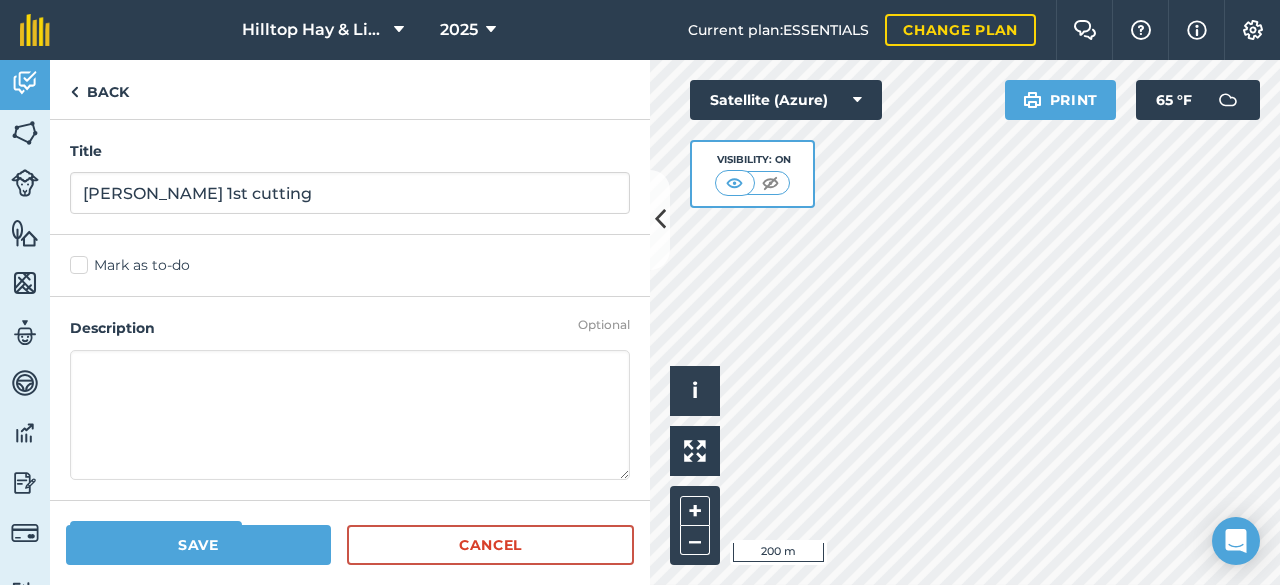 click at bounding box center (350, 415) 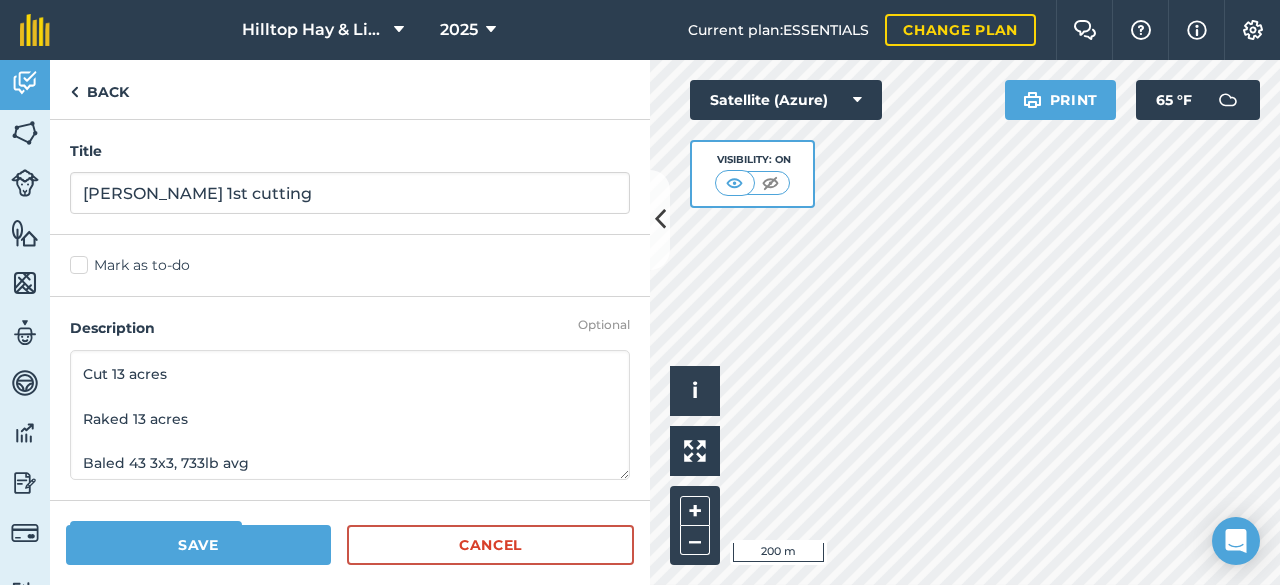 type on "Cut 13 acres
Raked 13 acres
Baled 43 3x3, 733lb avg" 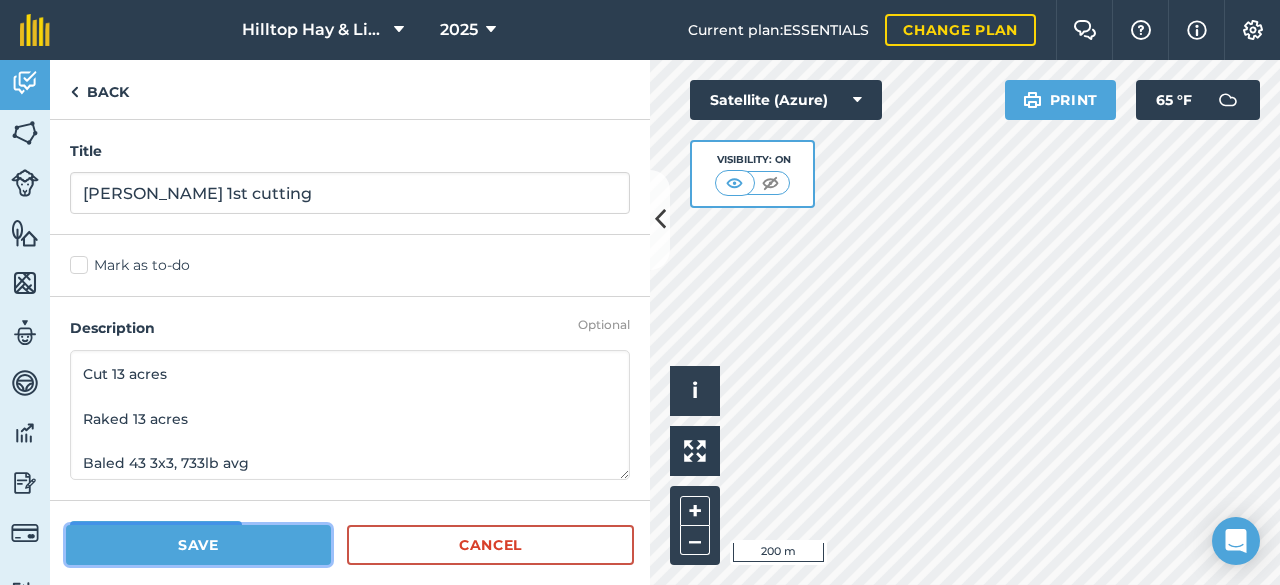 click on "Save" at bounding box center (198, 545) 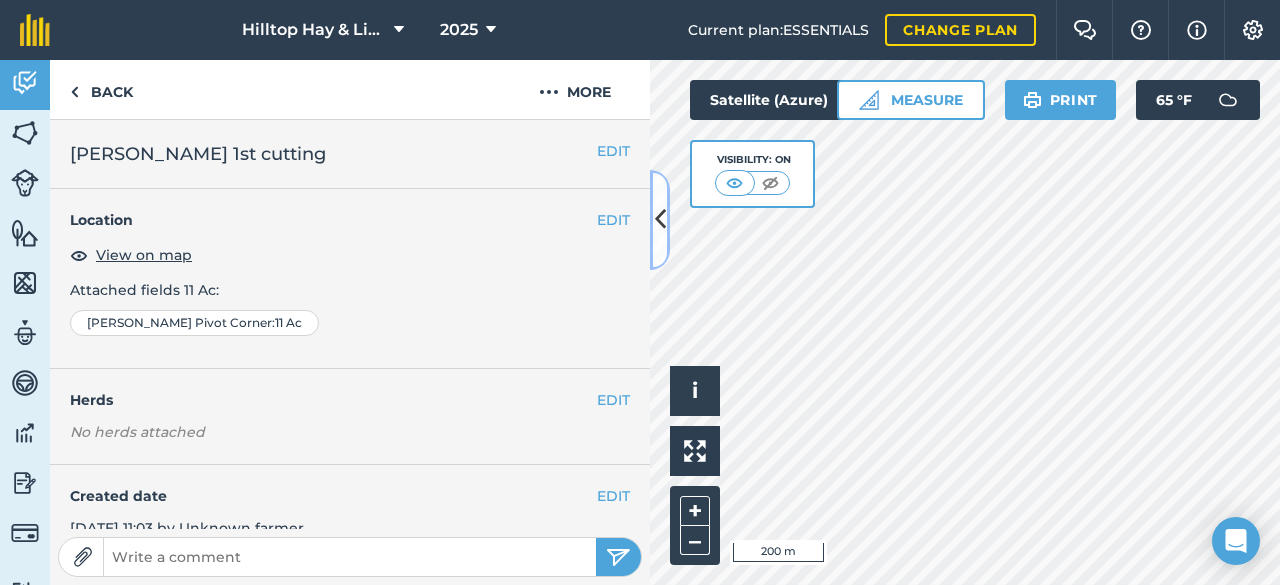 click at bounding box center (660, 219) 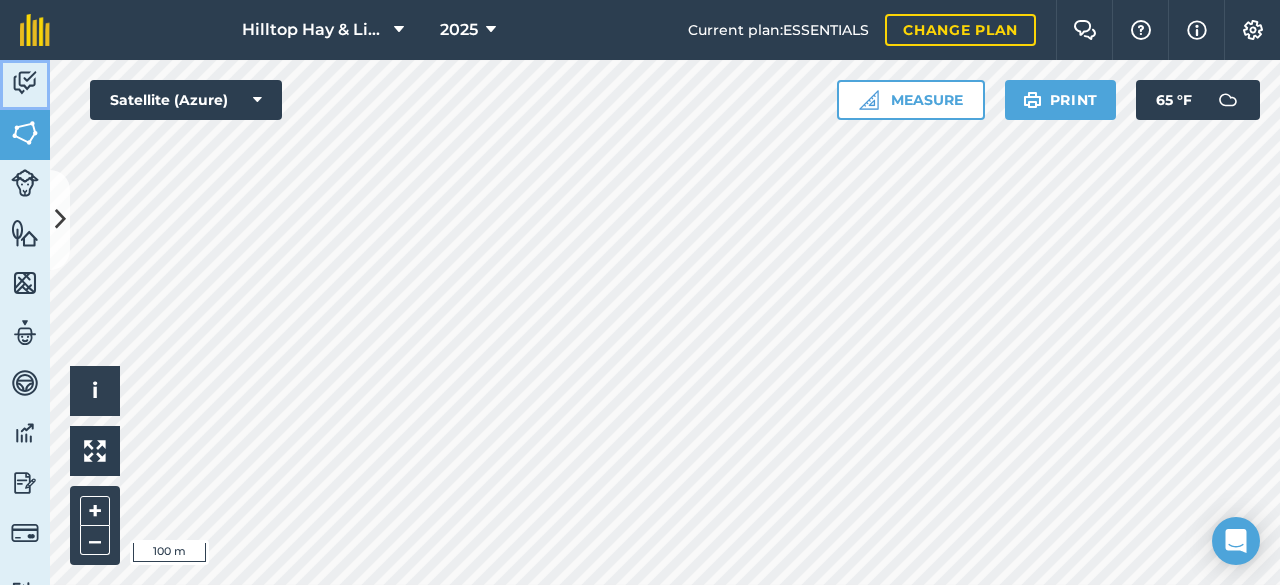 click at bounding box center [25, 83] 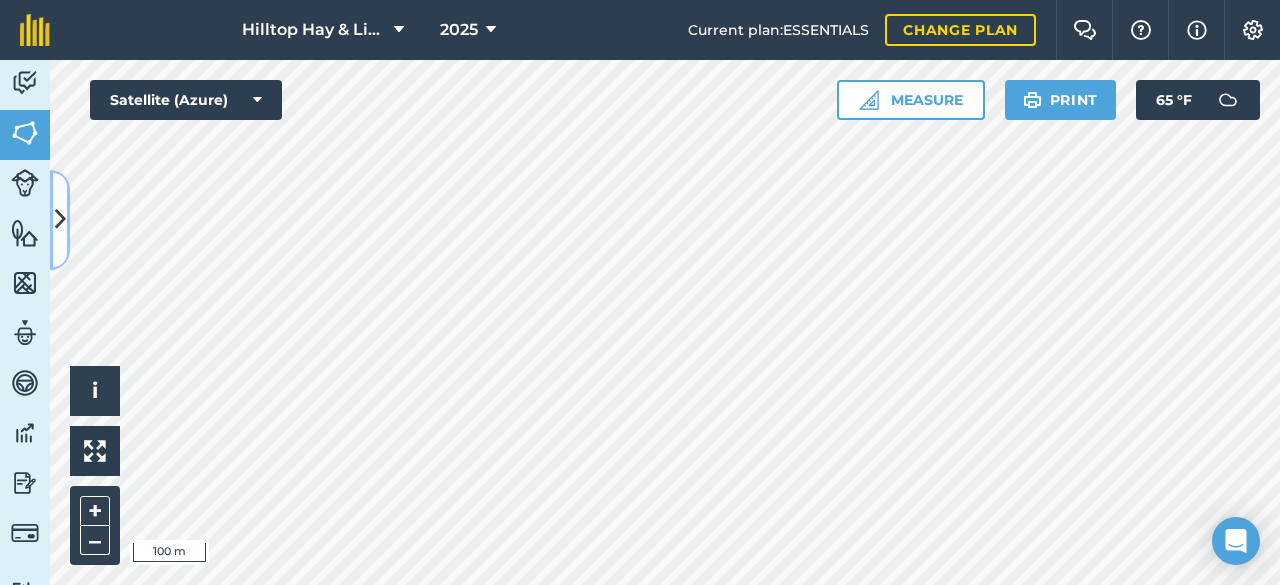 click at bounding box center [60, 219] 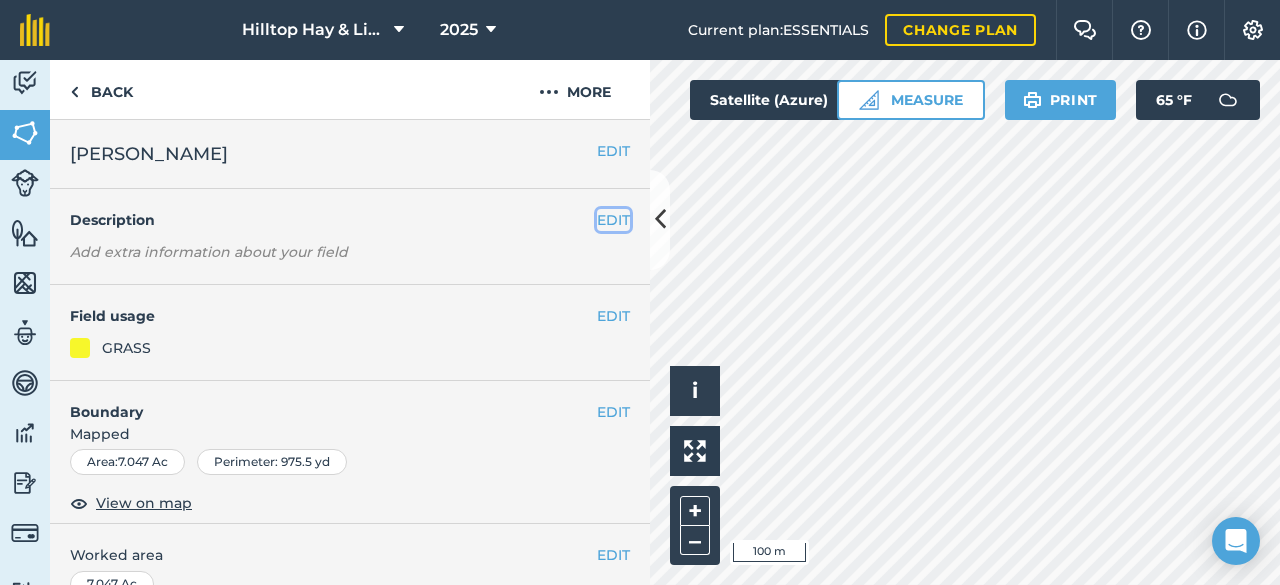 click on "EDIT" at bounding box center (613, 220) 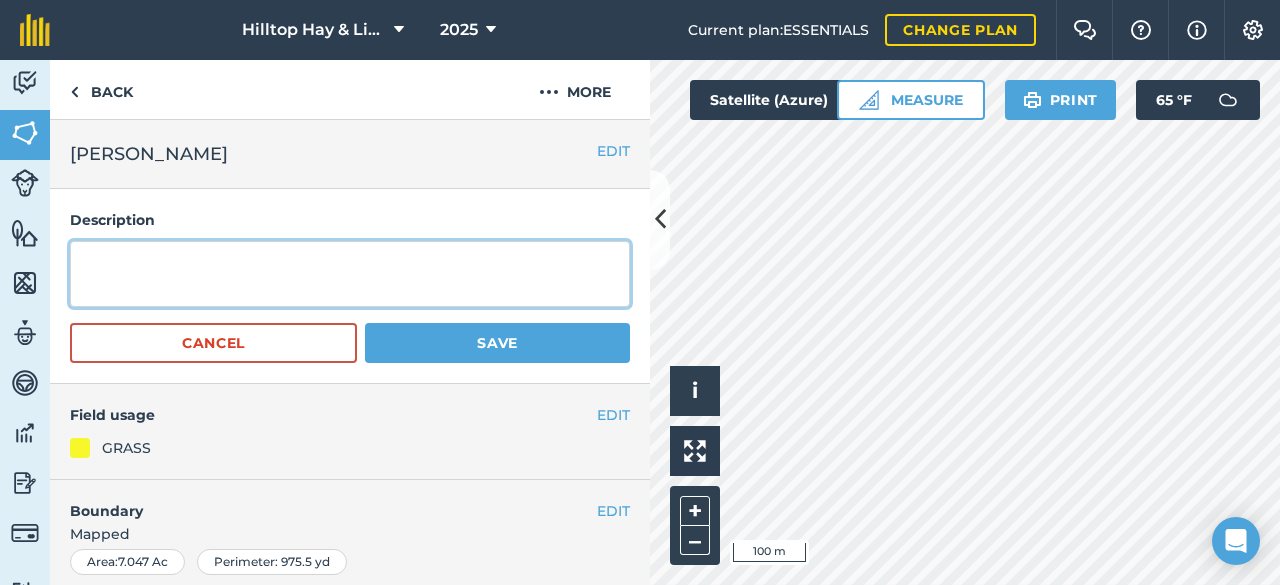 click at bounding box center [350, 274] 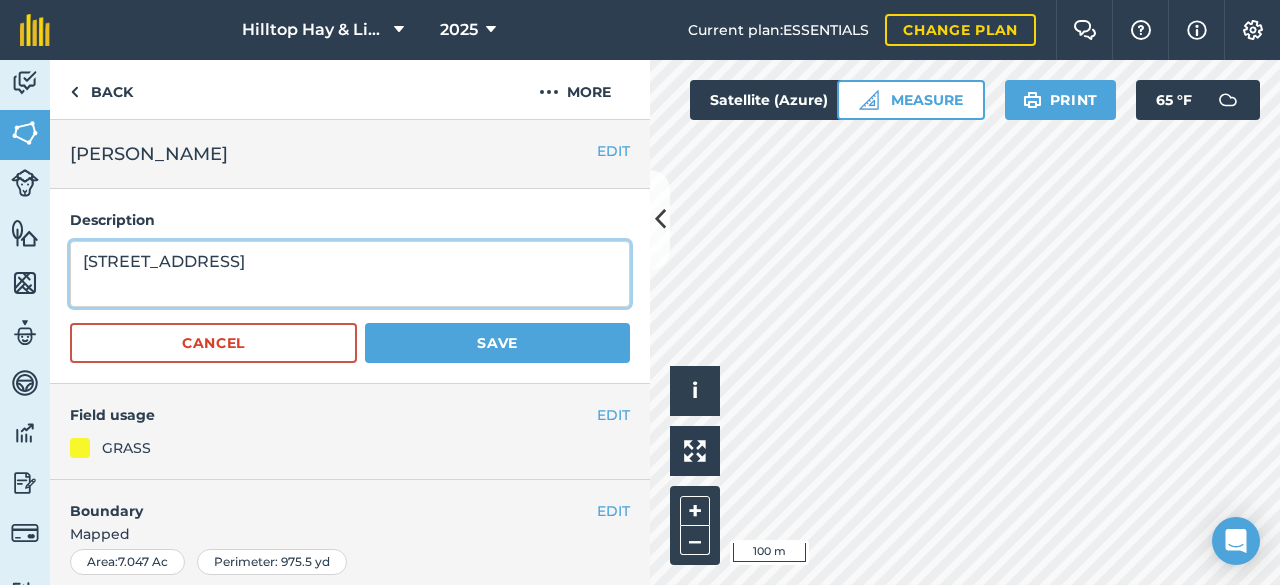 type on "[STREET_ADDRESS]" 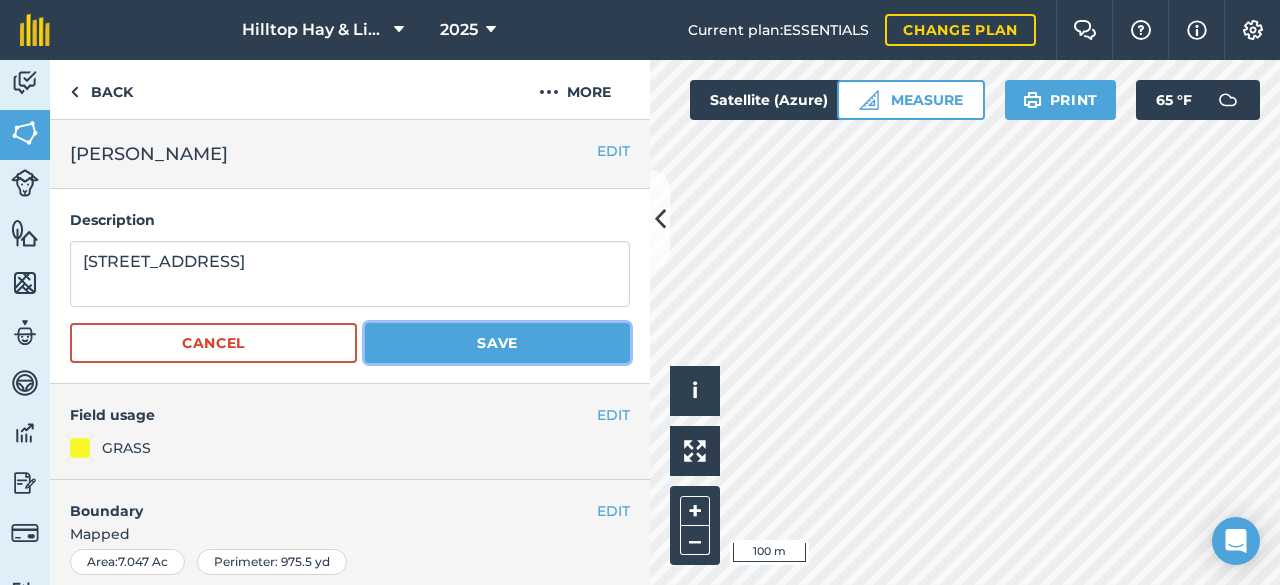 click on "Save" at bounding box center [497, 343] 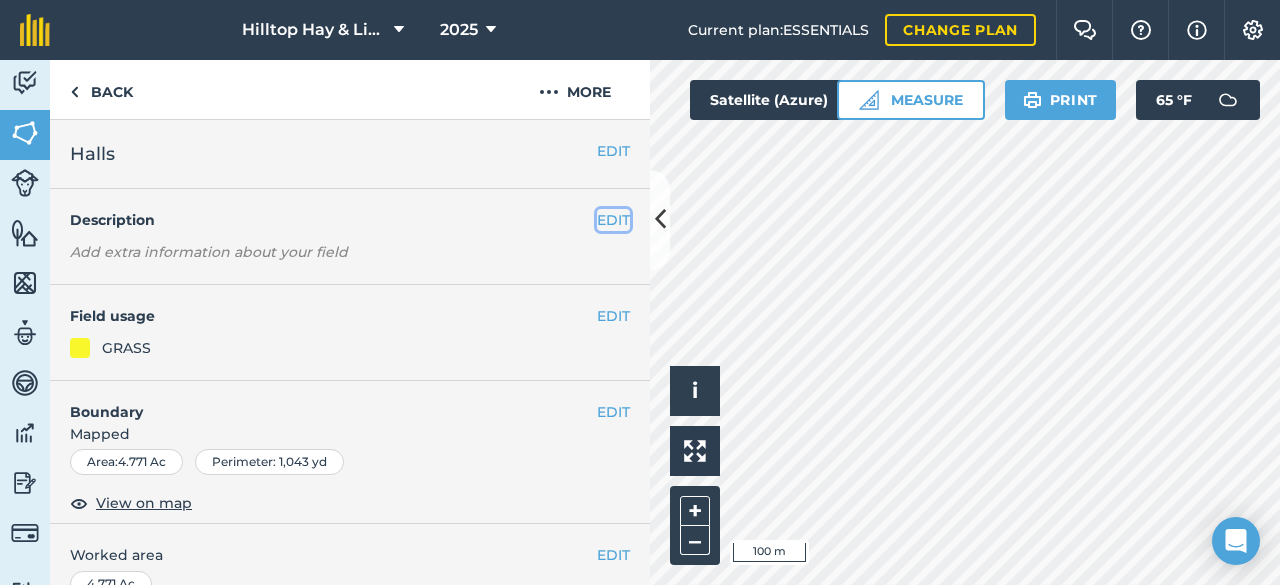 click on "EDIT" at bounding box center [613, 220] 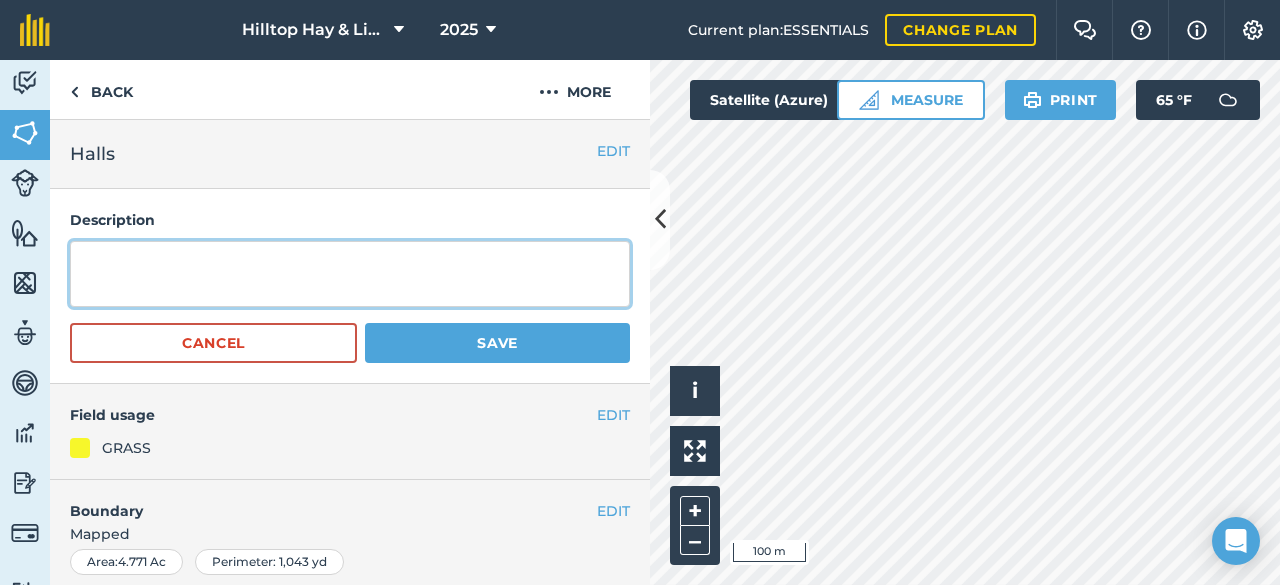 click at bounding box center [350, 274] 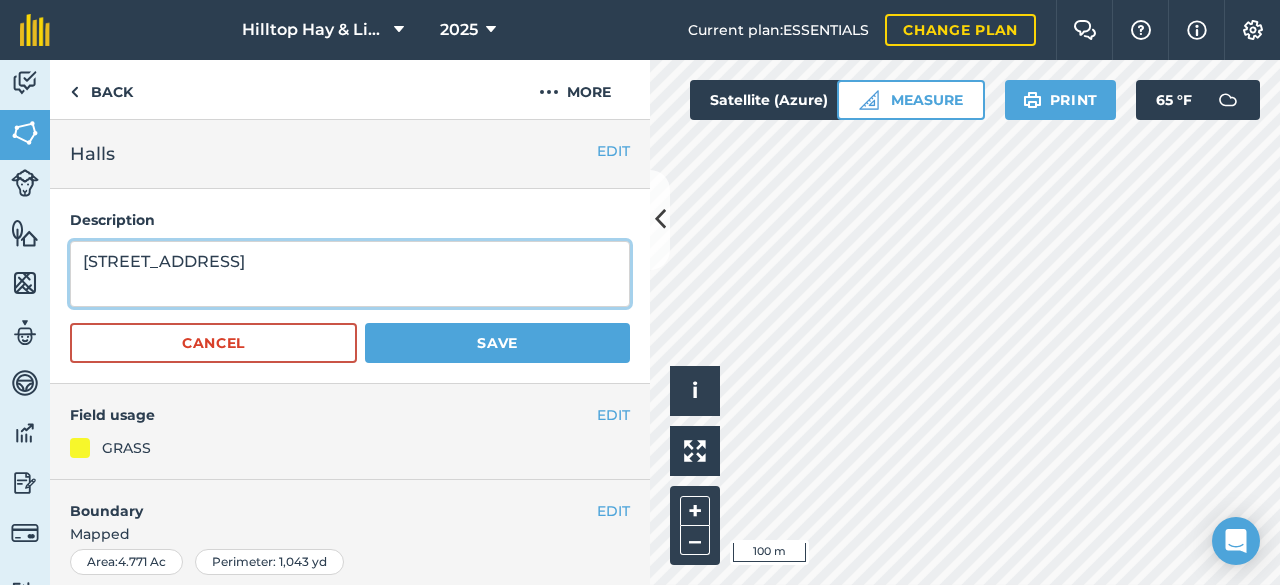 type on "[STREET_ADDRESS]" 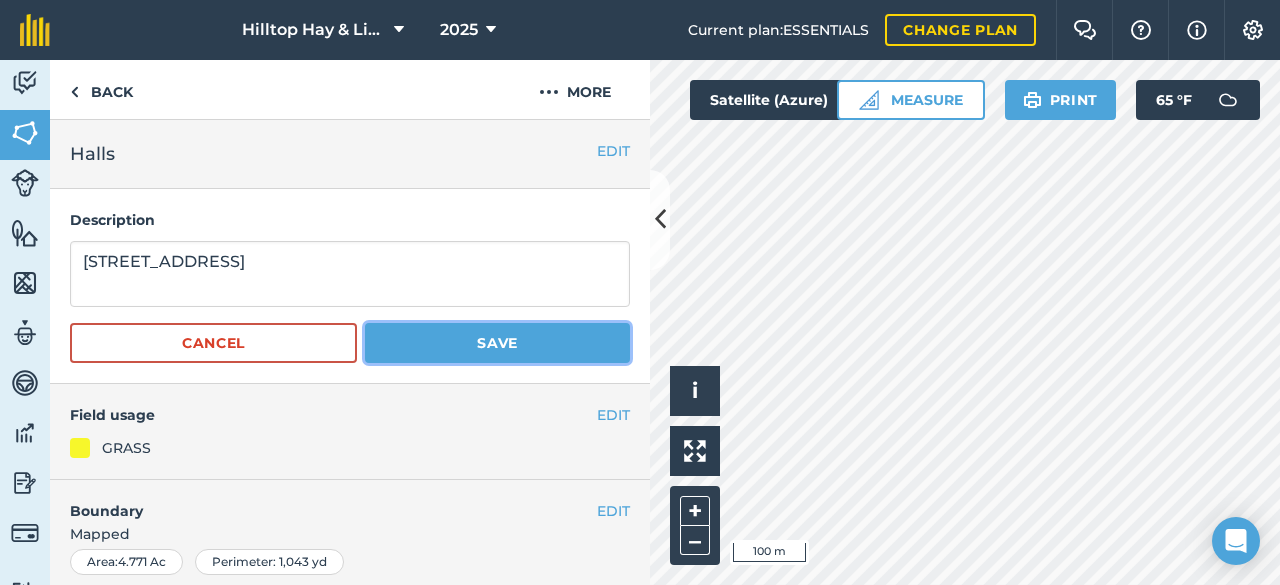 click on "Save" at bounding box center [497, 343] 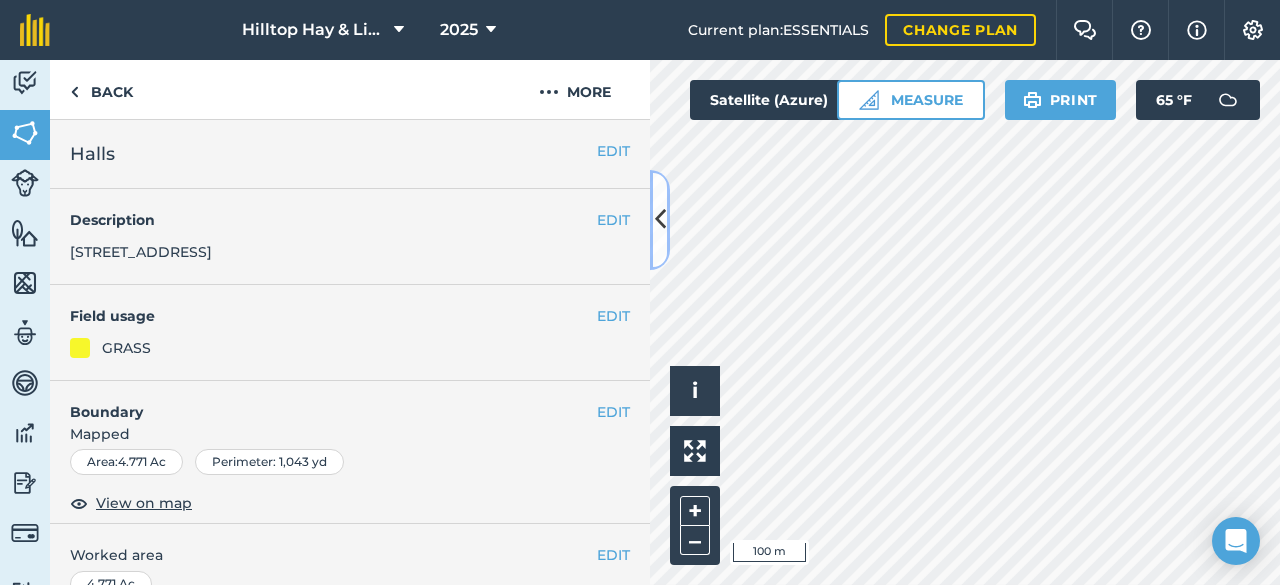 click at bounding box center [660, 219] 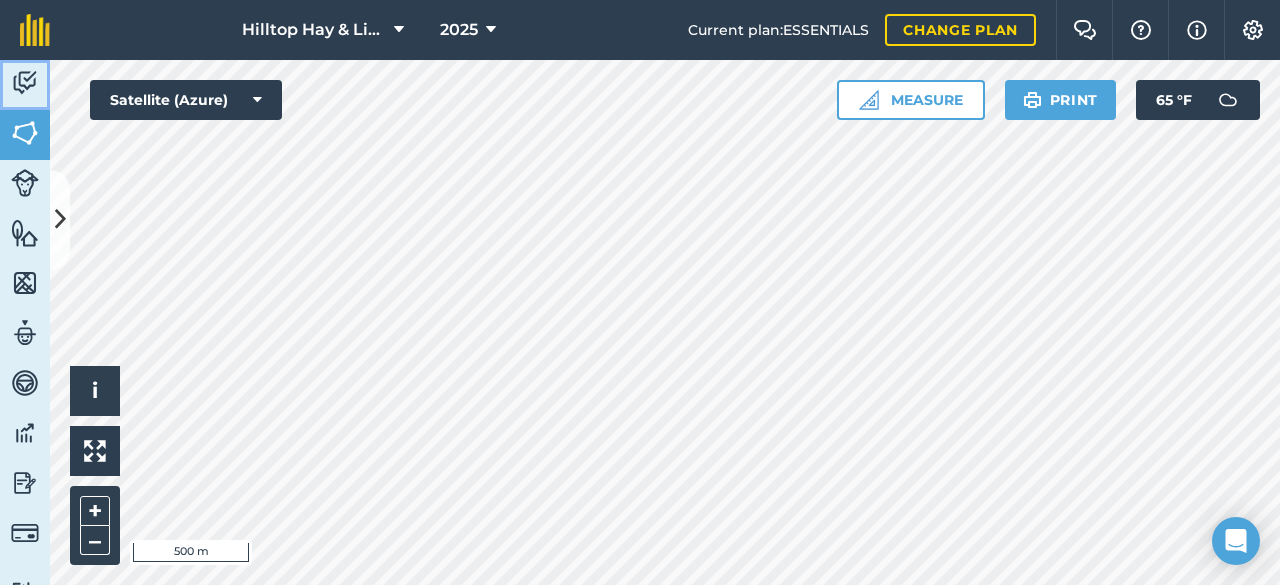 click at bounding box center (25, 83) 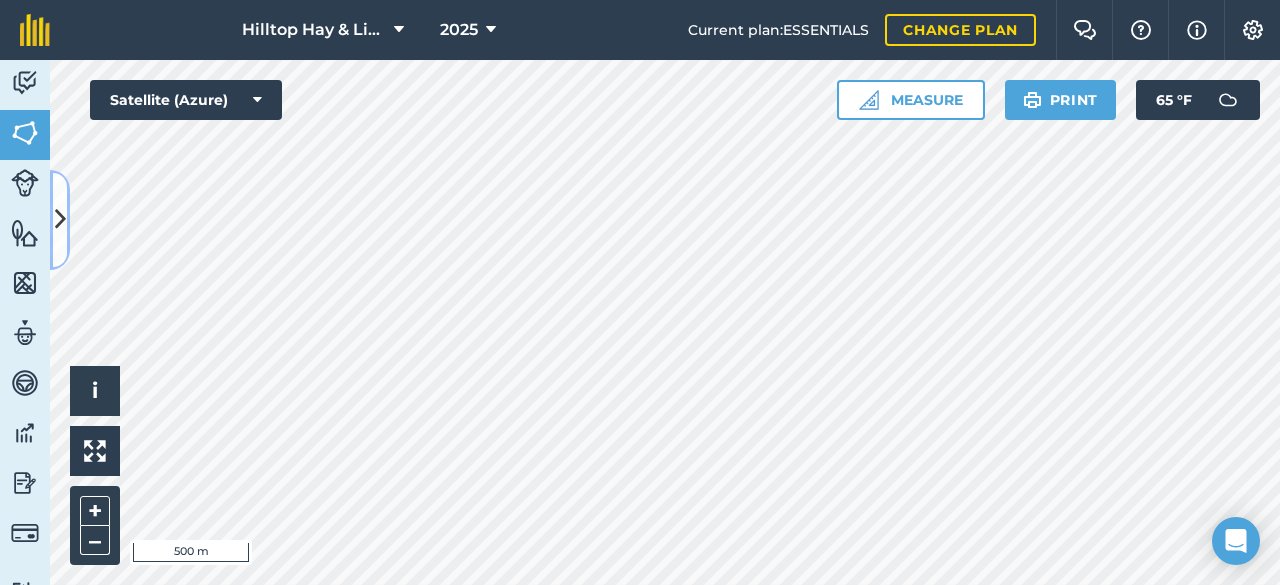 click at bounding box center [60, 219] 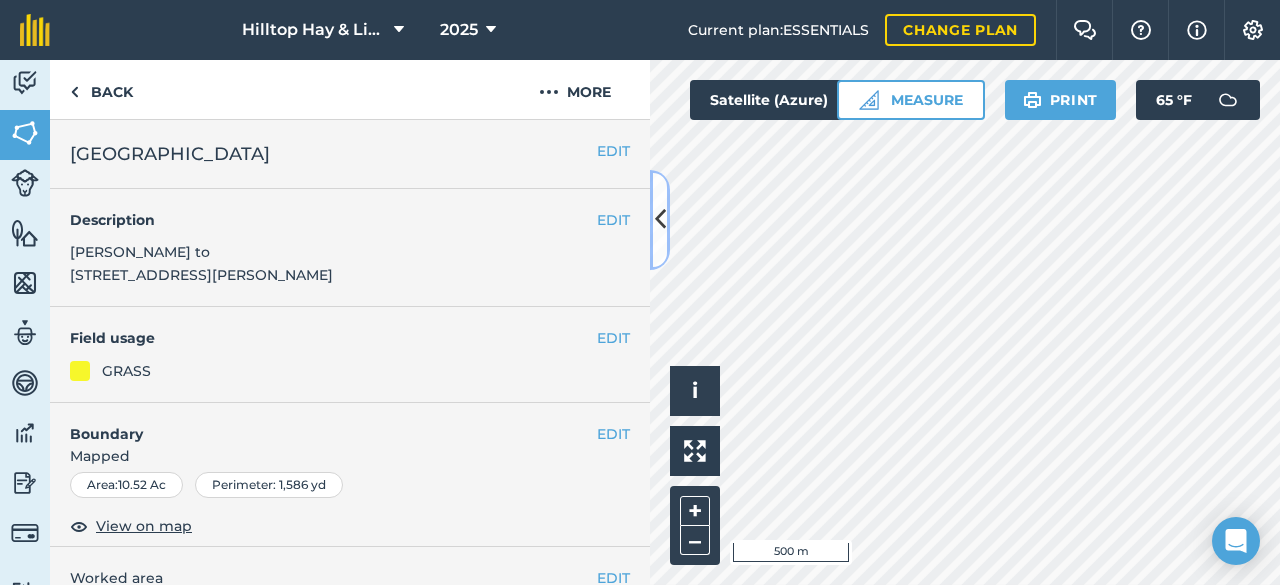 click at bounding box center [660, 219] 